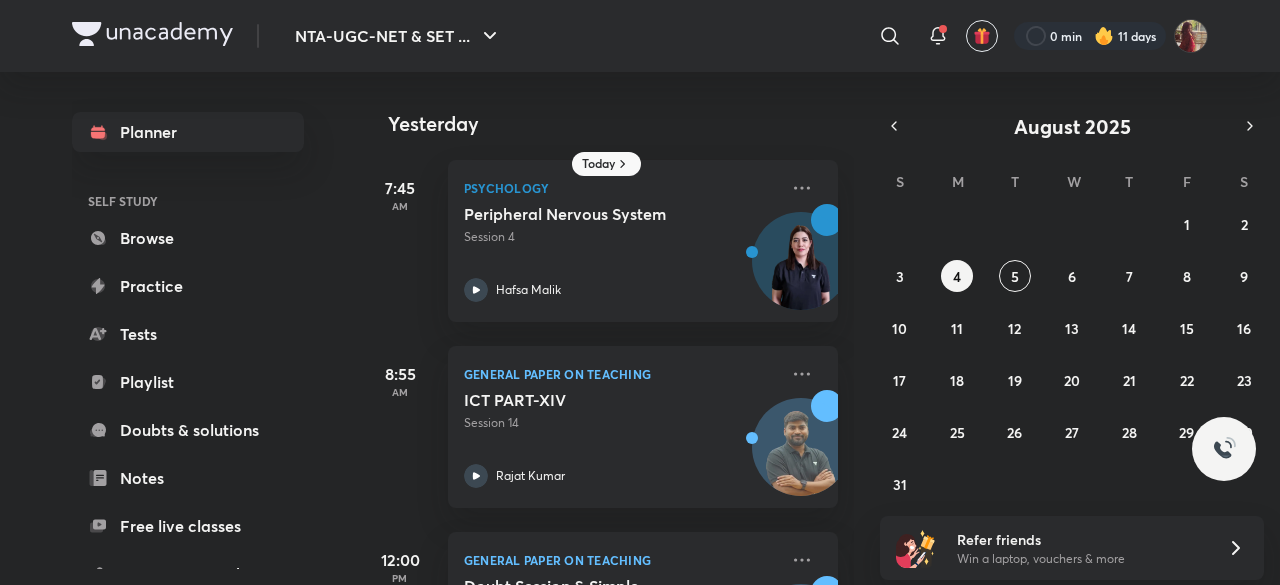 scroll, scrollTop: 0, scrollLeft: 0, axis: both 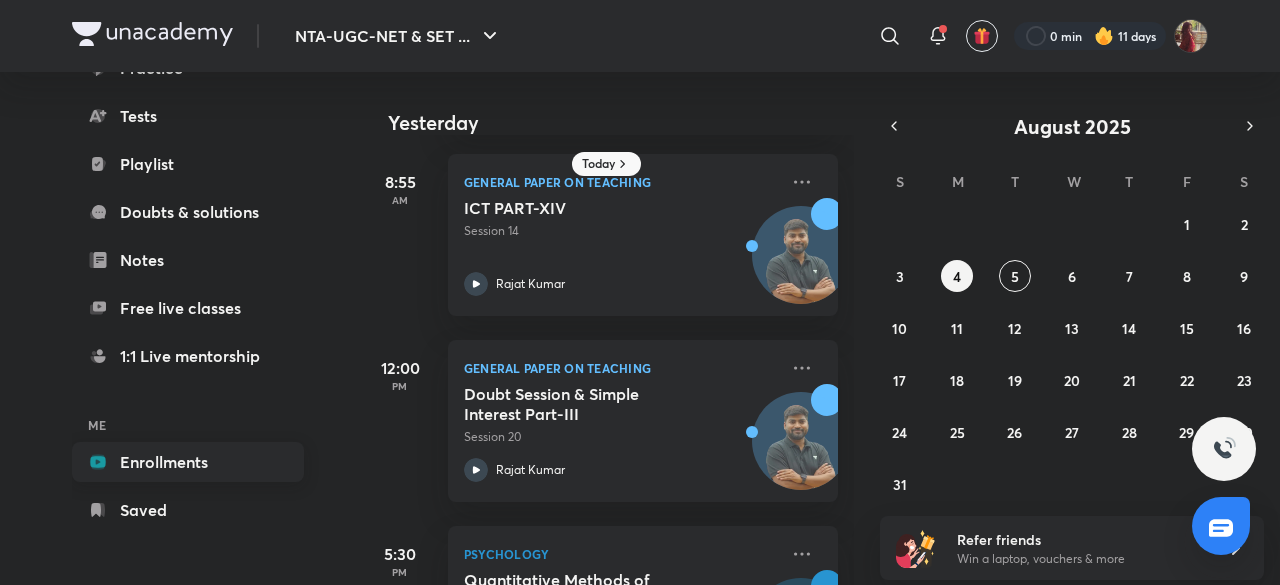 click on "Enrollments" at bounding box center (188, 462) 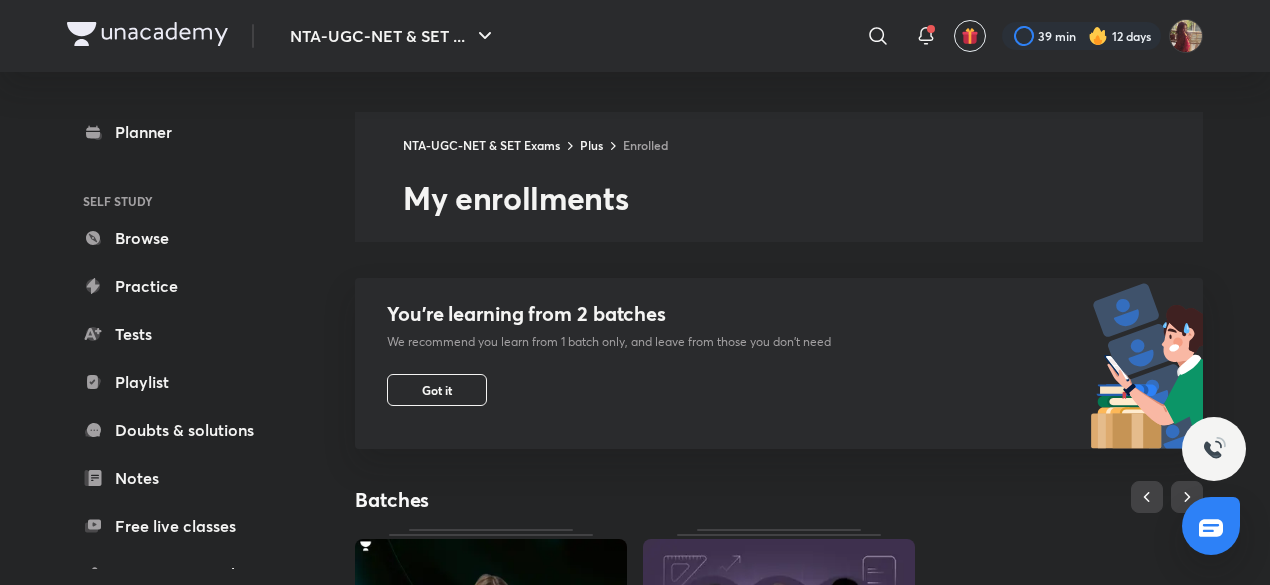 click on "You’re learning from 2 batches We recommend you learn from 1 batch only, and leave from those you don’t need Got it" at bounding box center [593, 363] 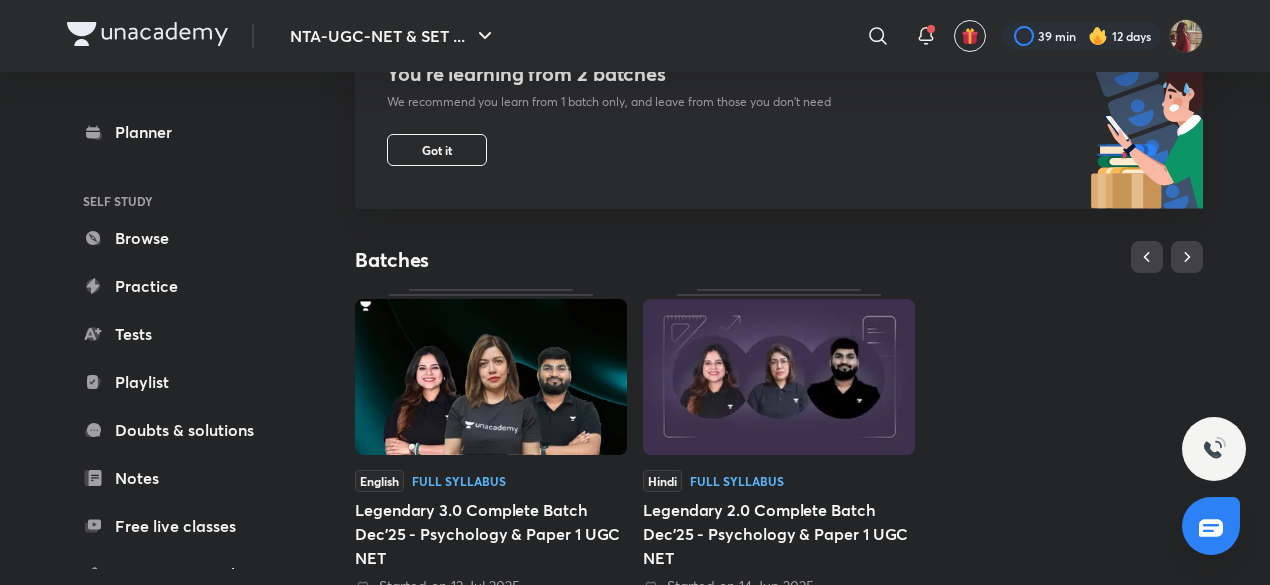 scroll, scrollTop: 274, scrollLeft: 0, axis: vertical 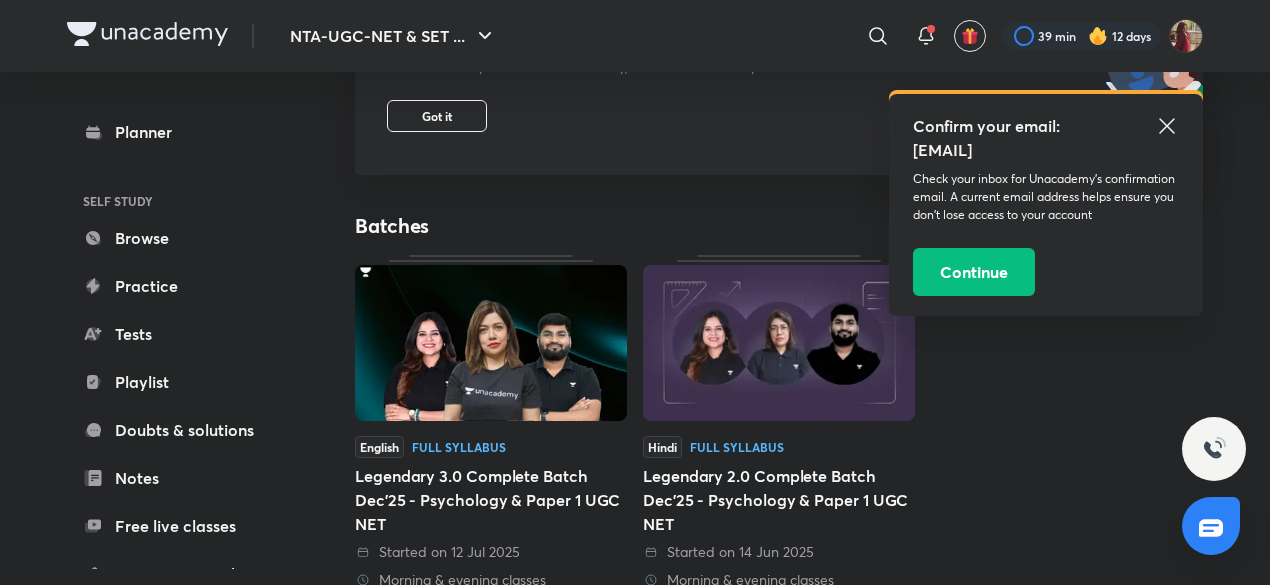 click on "English Full Syllabus Legendary 3.0 Complete Batch Dec'25 - Psychology & Paper 1 UGC NET   Started on 12 Jul 2025   Morning & evening classes   Rajat Kumar and Hafsa Malik" at bounding box center [491, 436] 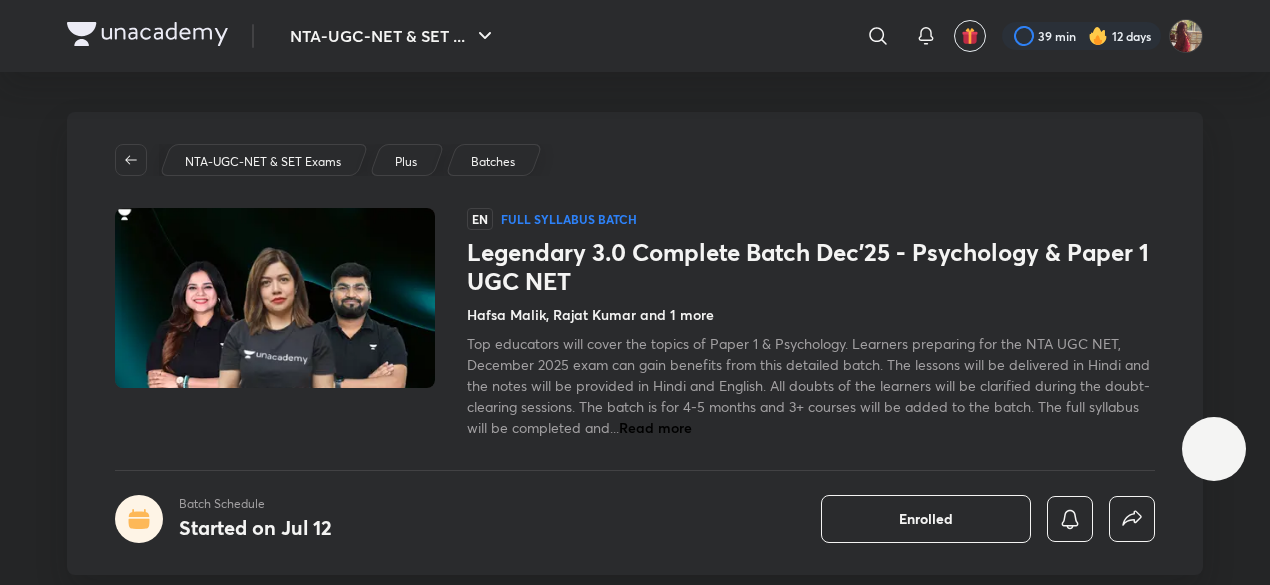 scroll, scrollTop: 0, scrollLeft: 0, axis: both 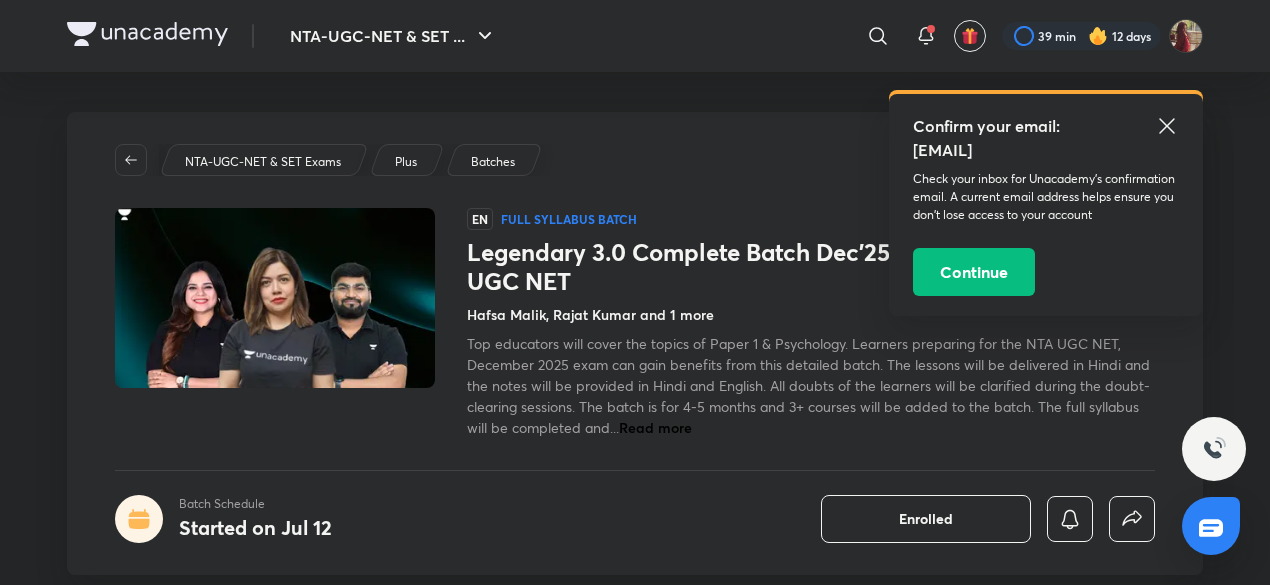click 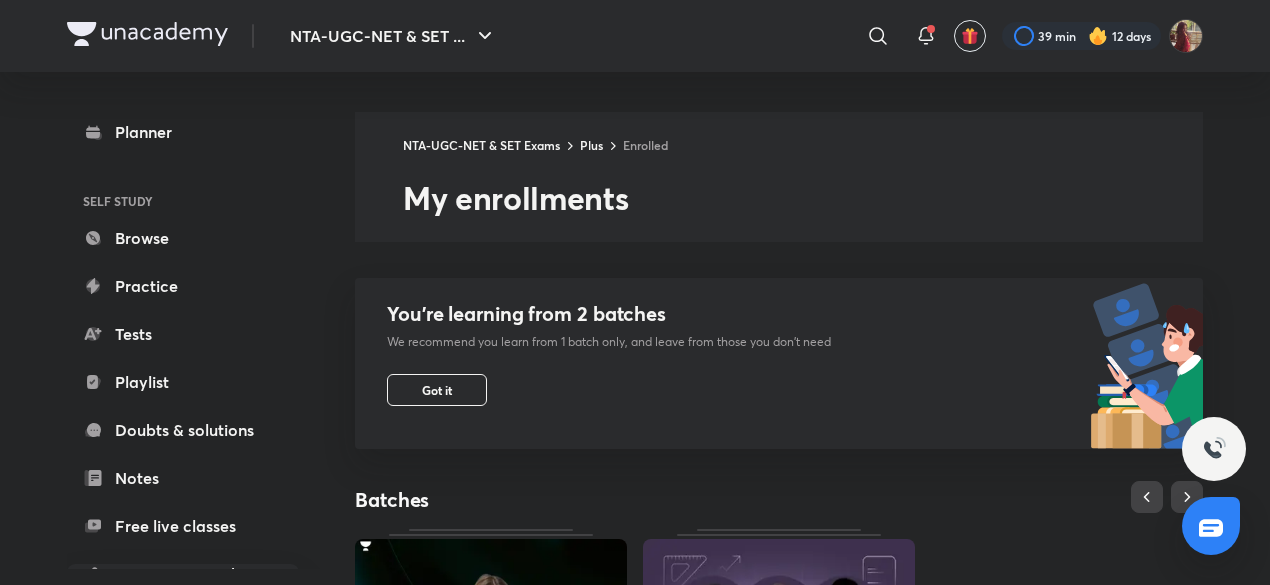 scroll, scrollTop: 274, scrollLeft: 0, axis: vertical 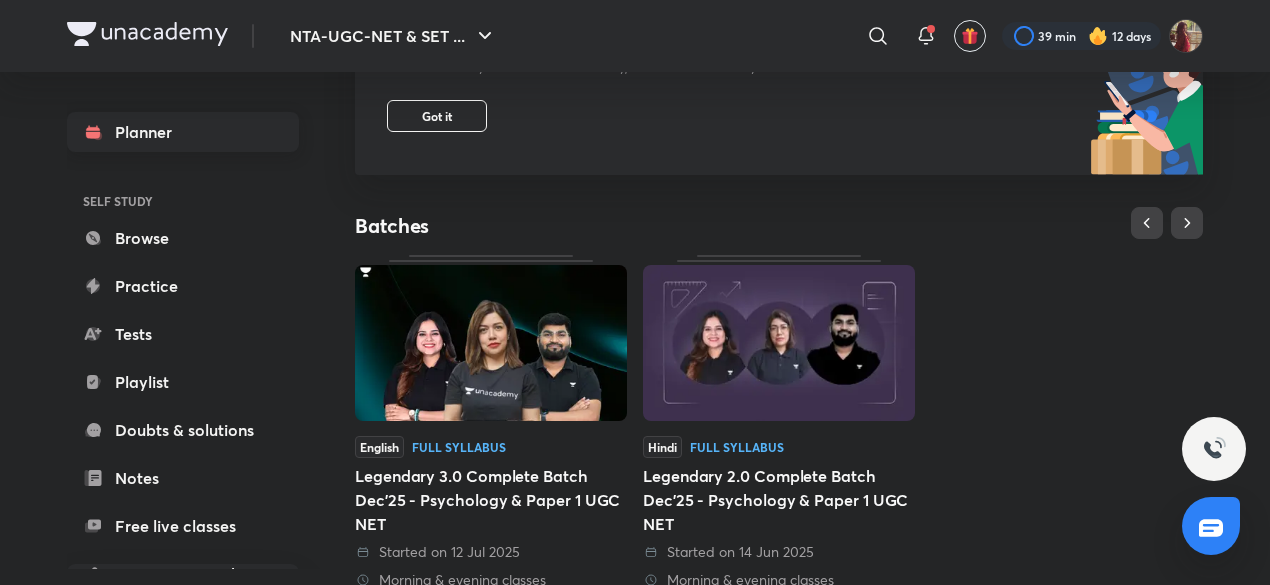 click on "Planner" at bounding box center [183, 132] 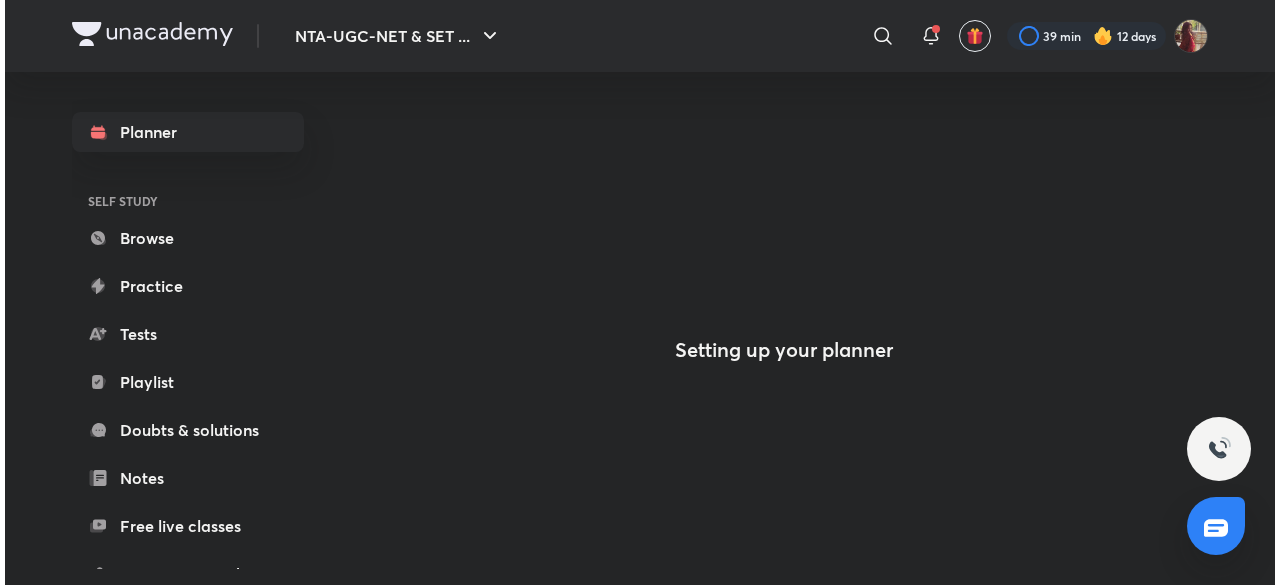 scroll, scrollTop: 0, scrollLeft: 0, axis: both 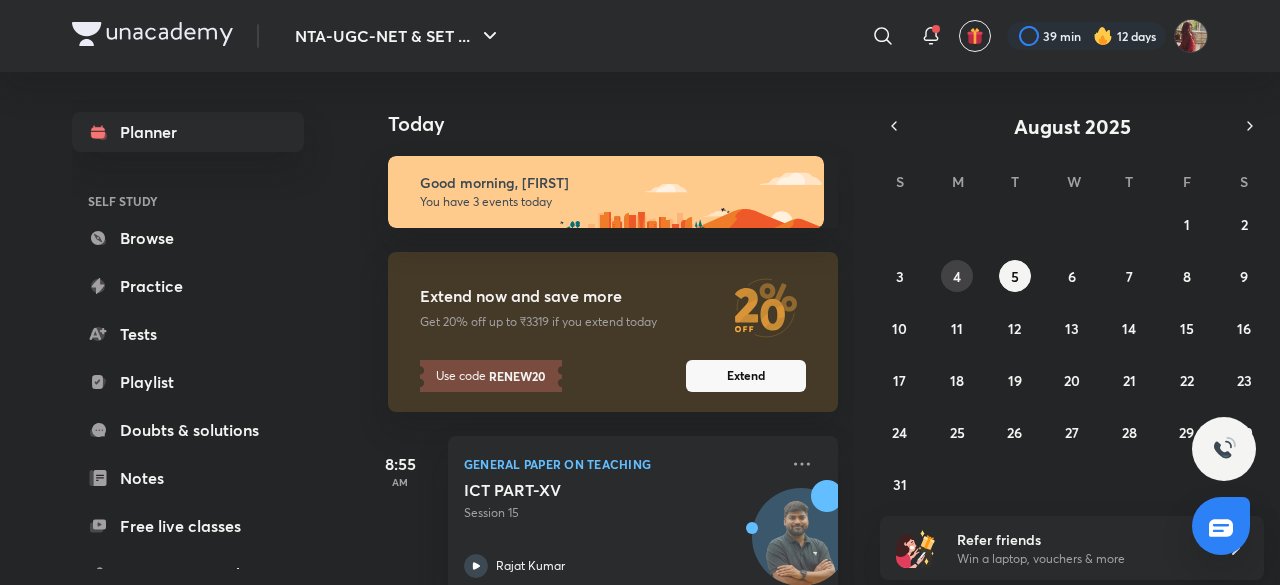 click on "4" at bounding box center [957, 276] 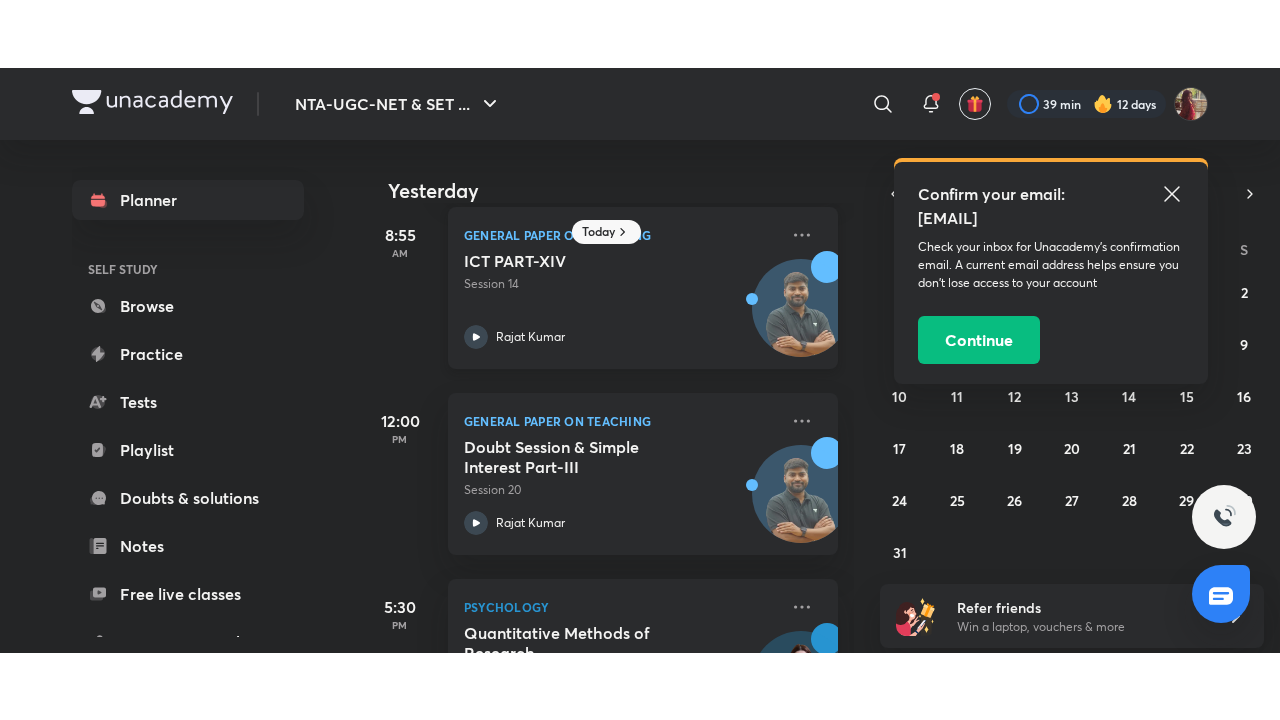 scroll, scrollTop: 327, scrollLeft: 0, axis: vertical 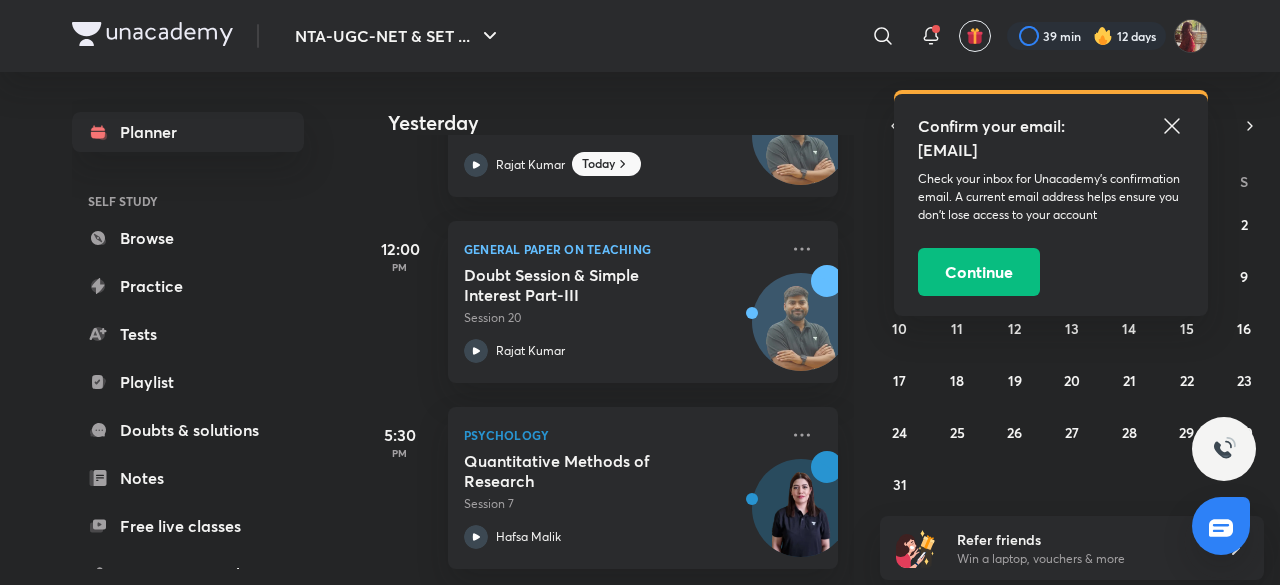 click on "Confirm your email:   pihuvanshi007@gmail.com Check your inbox for Unacademy’s confirmation email. A current email address helps ensure you don’t lose access to your account Continue" at bounding box center [1051, 205] 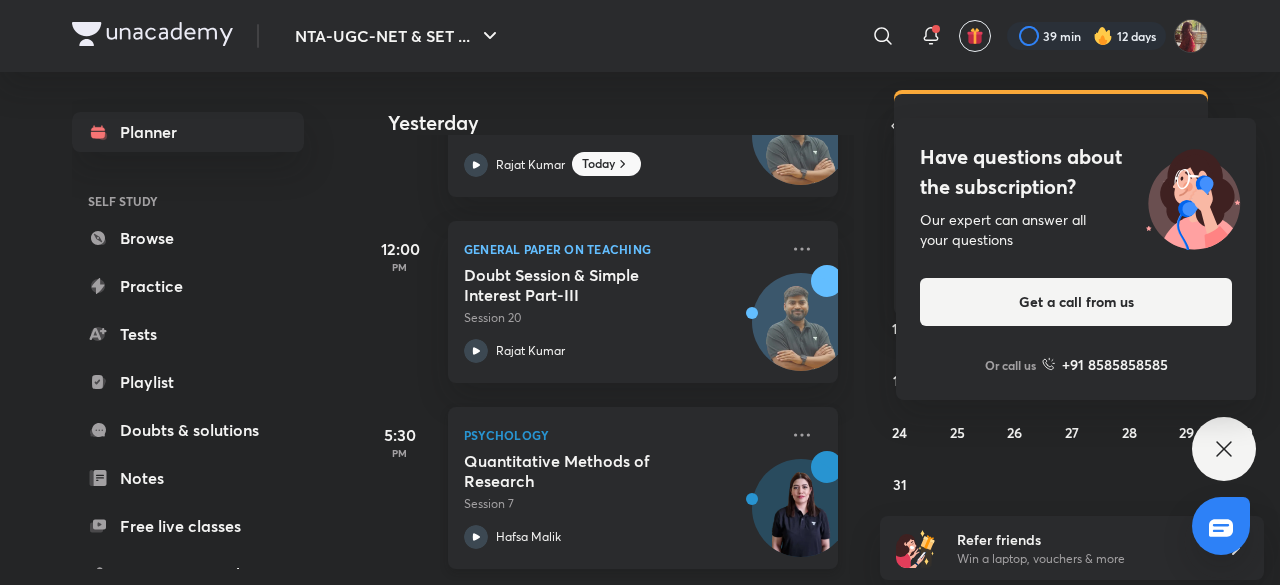 click 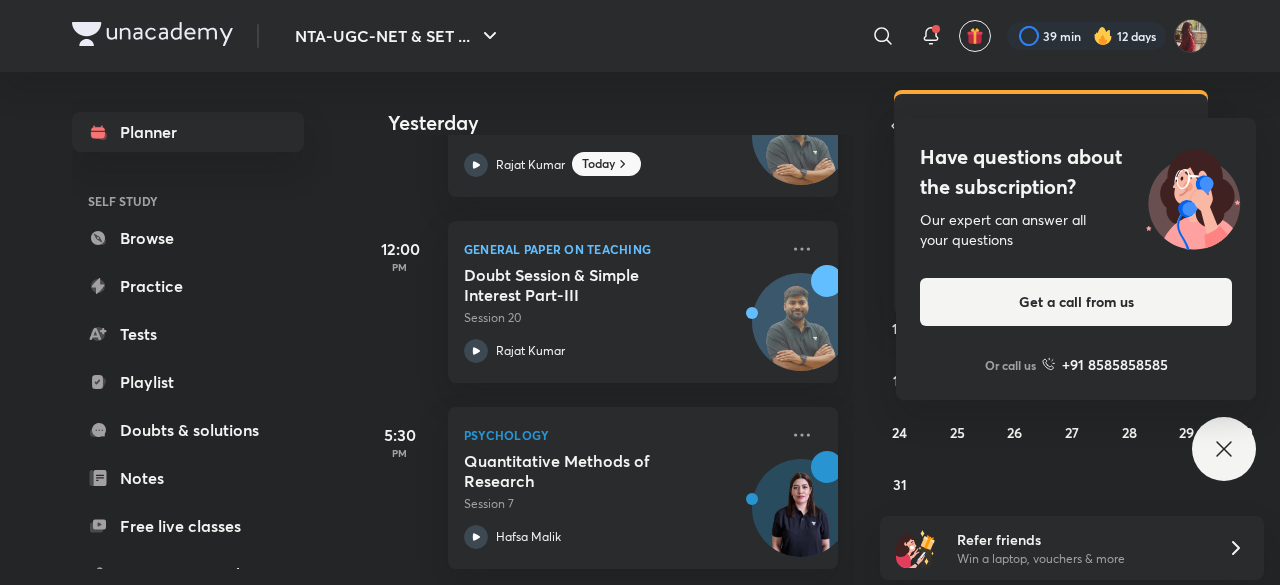 scroll, scrollTop: 192, scrollLeft: 0, axis: vertical 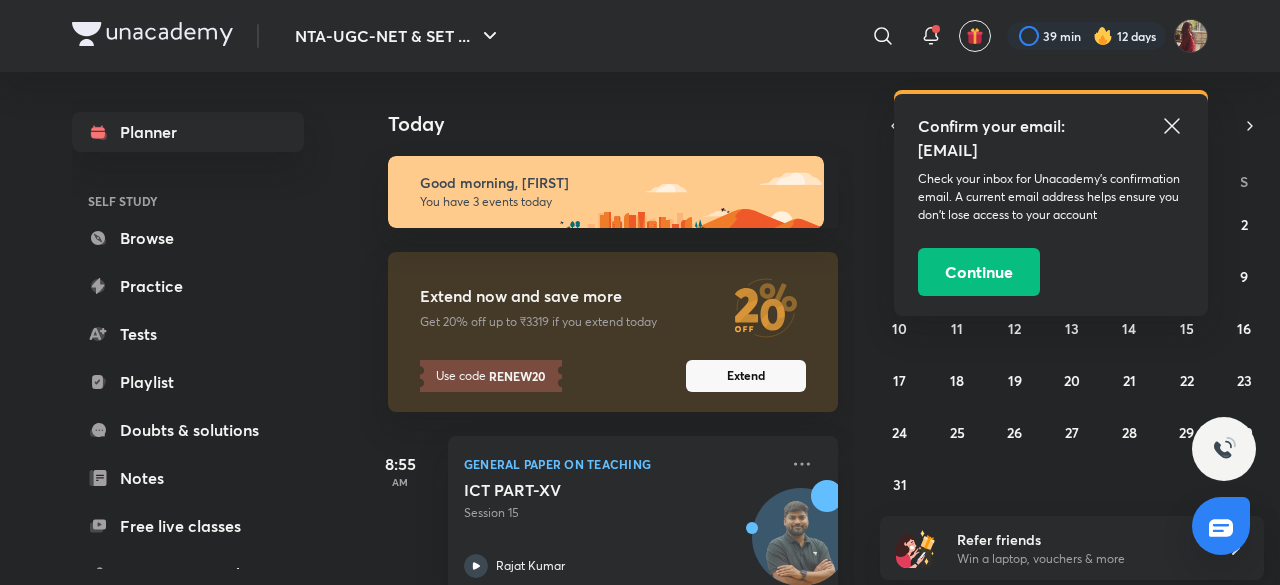 click 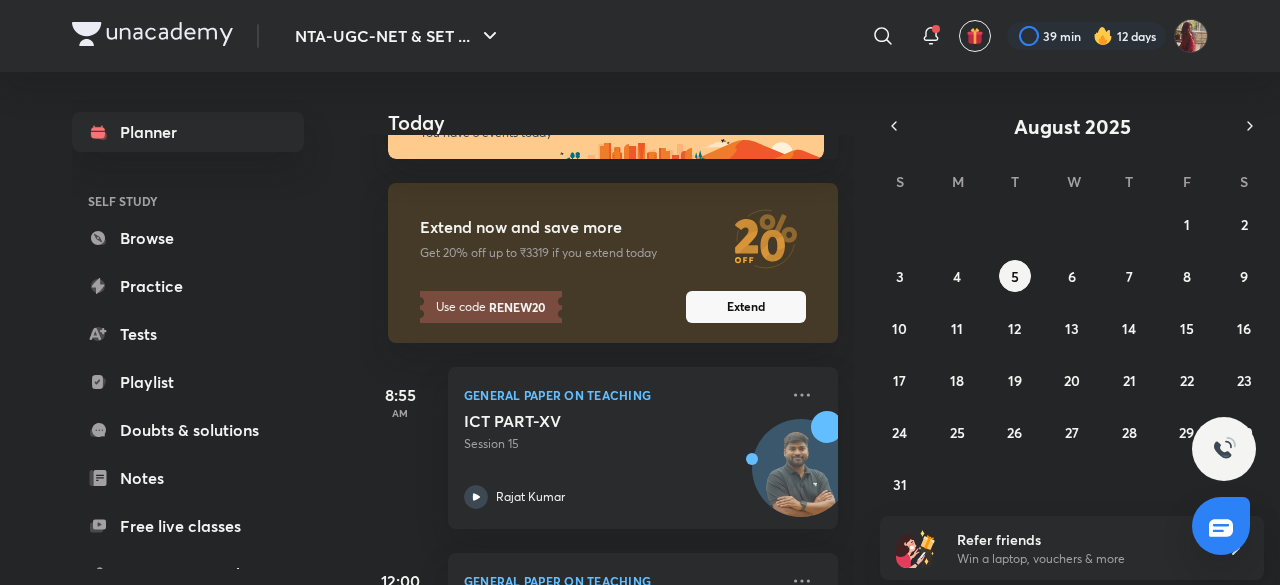 scroll, scrollTop: 0, scrollLeft: 0, axis: both 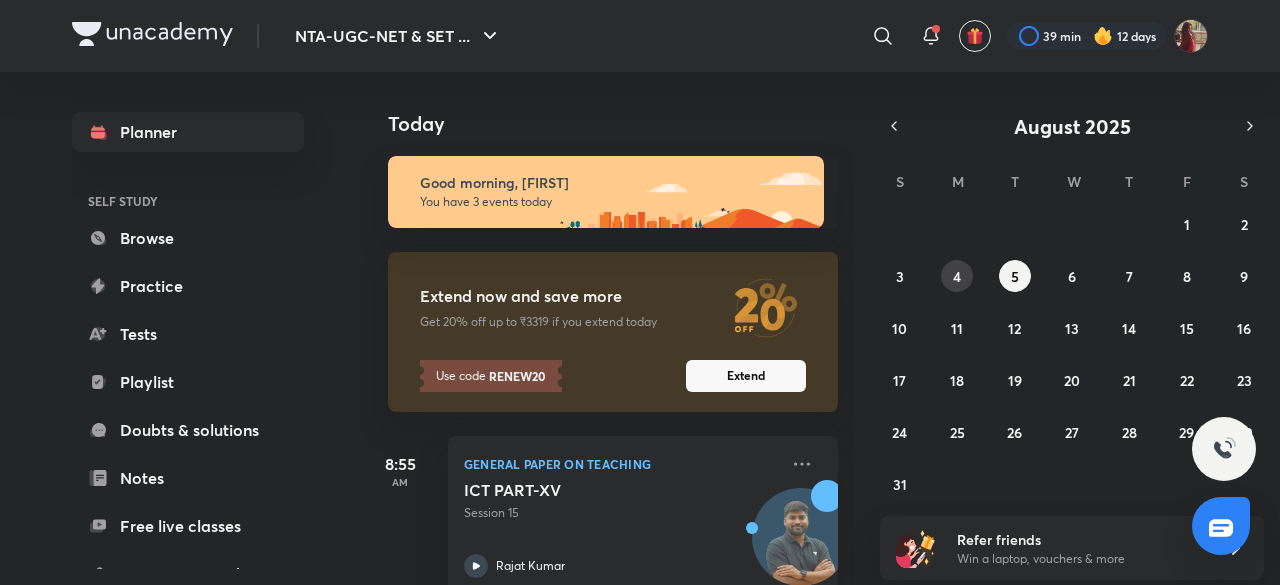 click on "4" at bounding box center (957, 276) 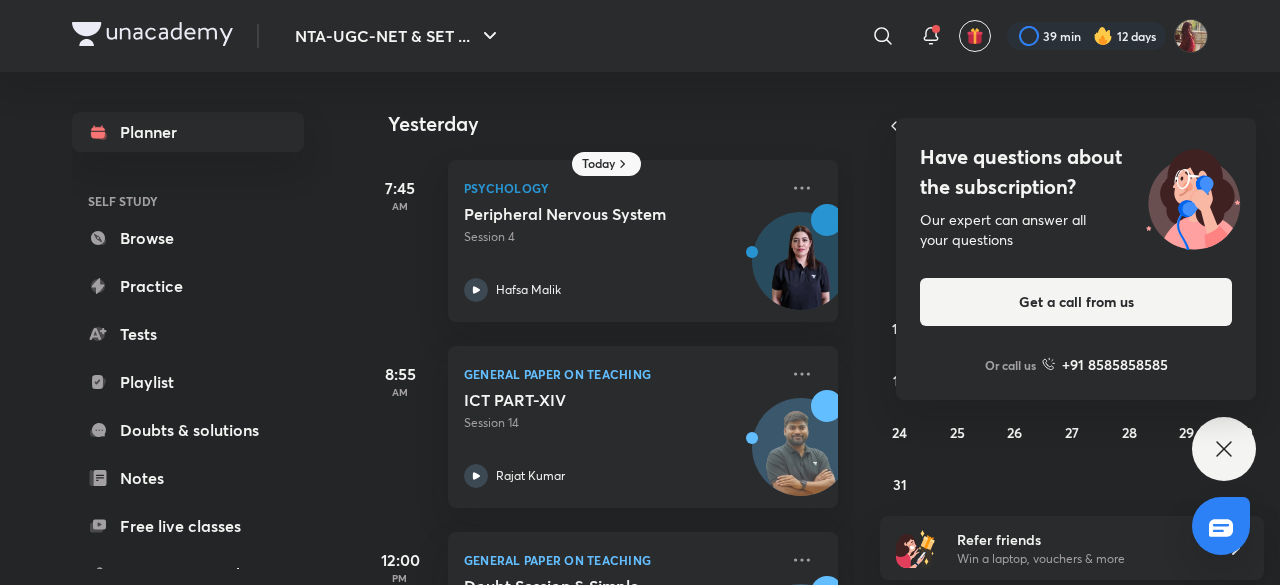 click 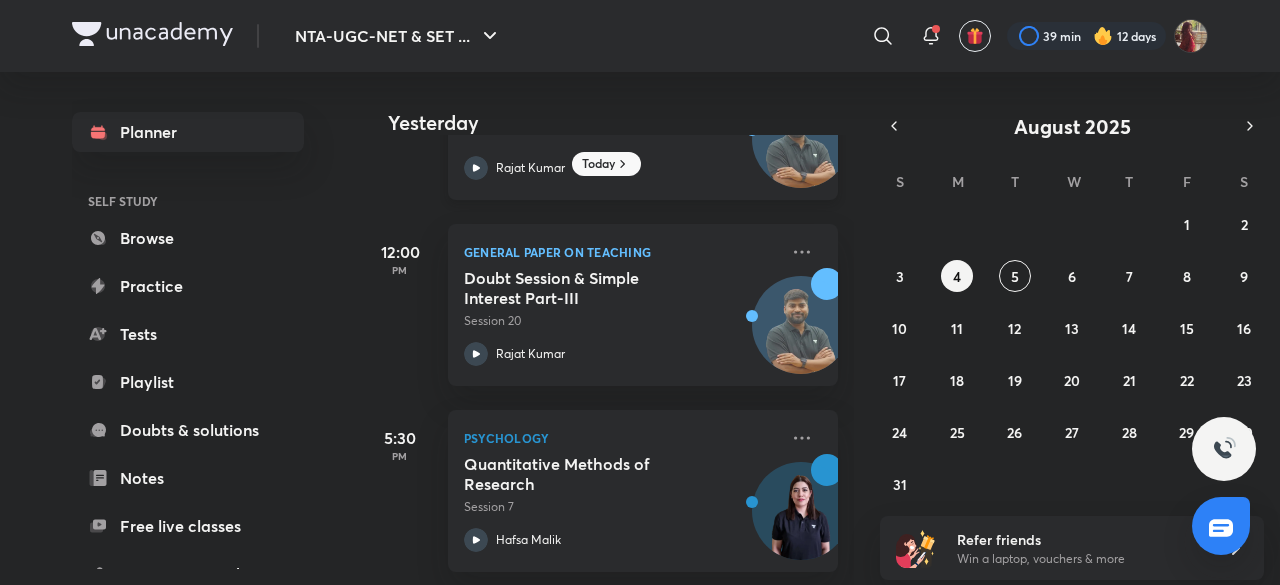 scroll, scrollTop: 327, scrollLeft: 0, axis: vertical 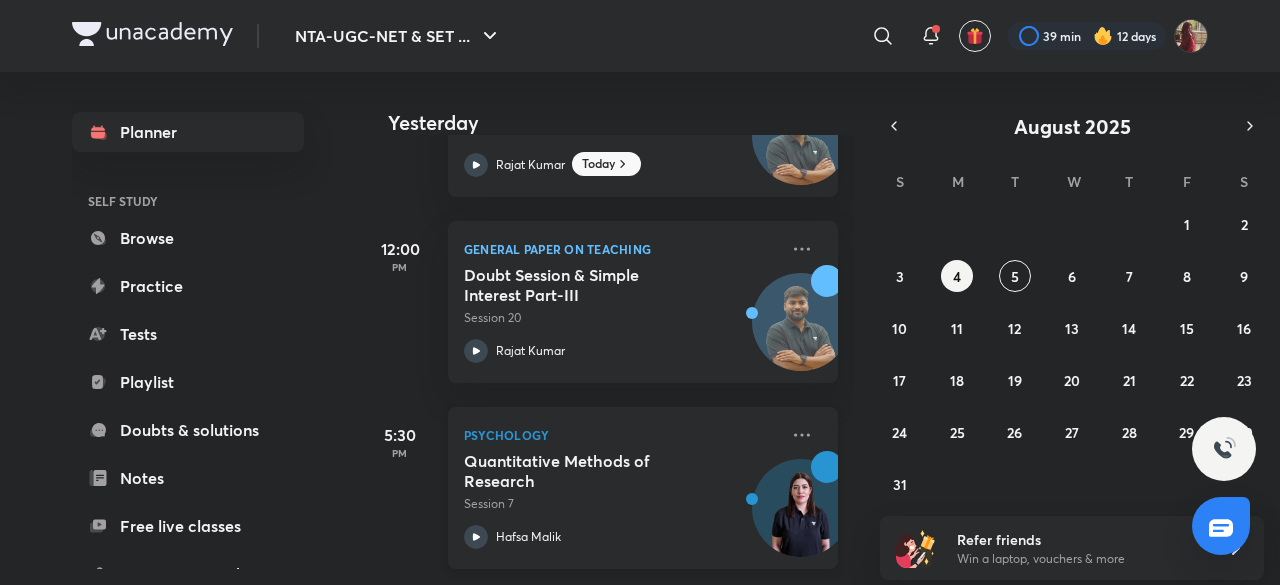 click 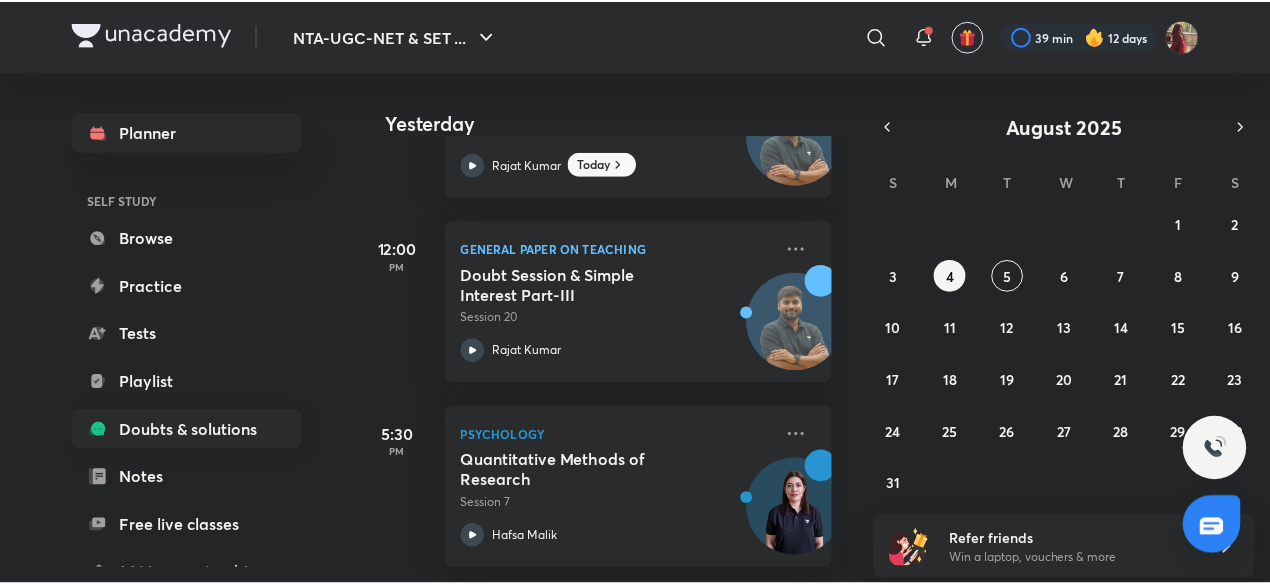 scroll, scrollTop: 218, scrollLeft: 0, axis: vertical 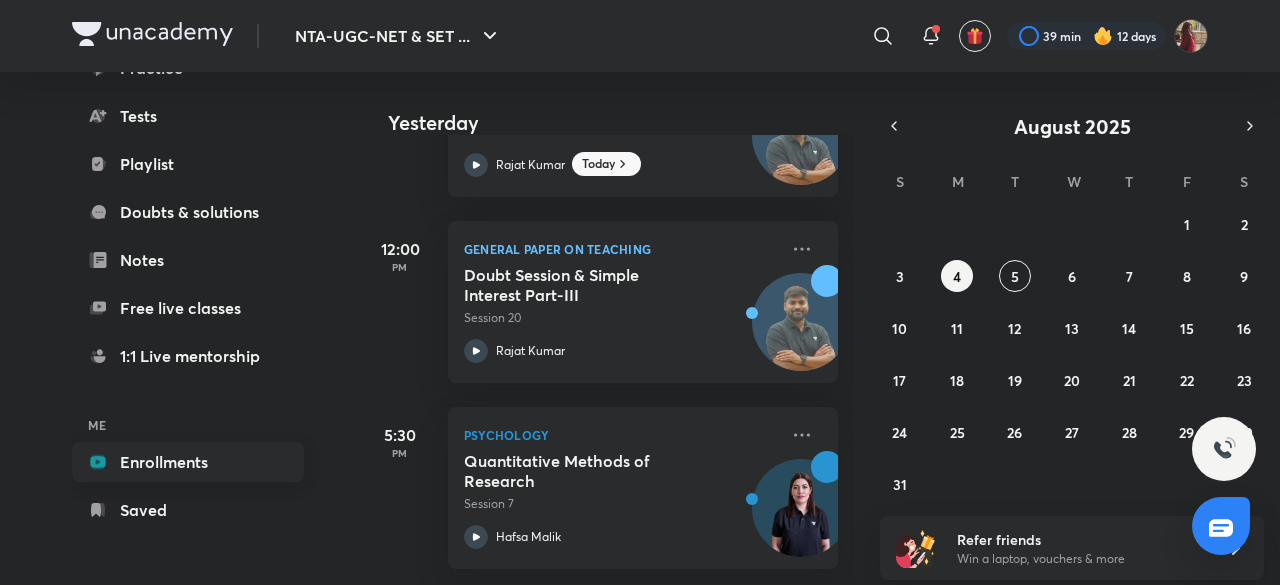 click on "Enrollments" at bounding box center (188, 462) 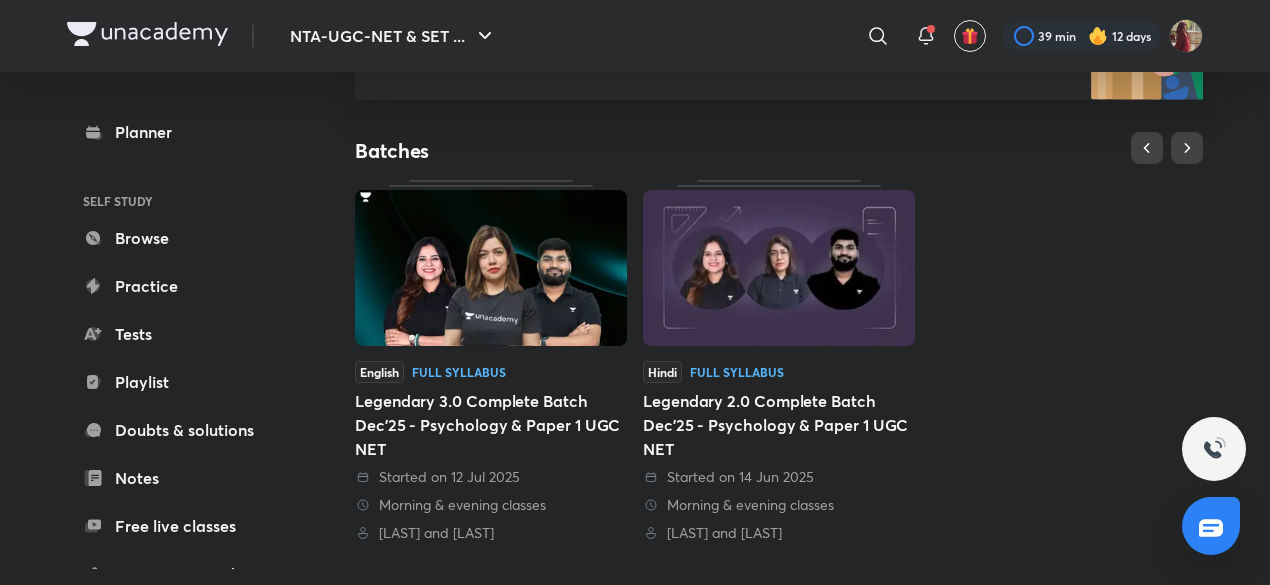scroll, scrollTop: 350, scrollLeft: 0, axis: vertical 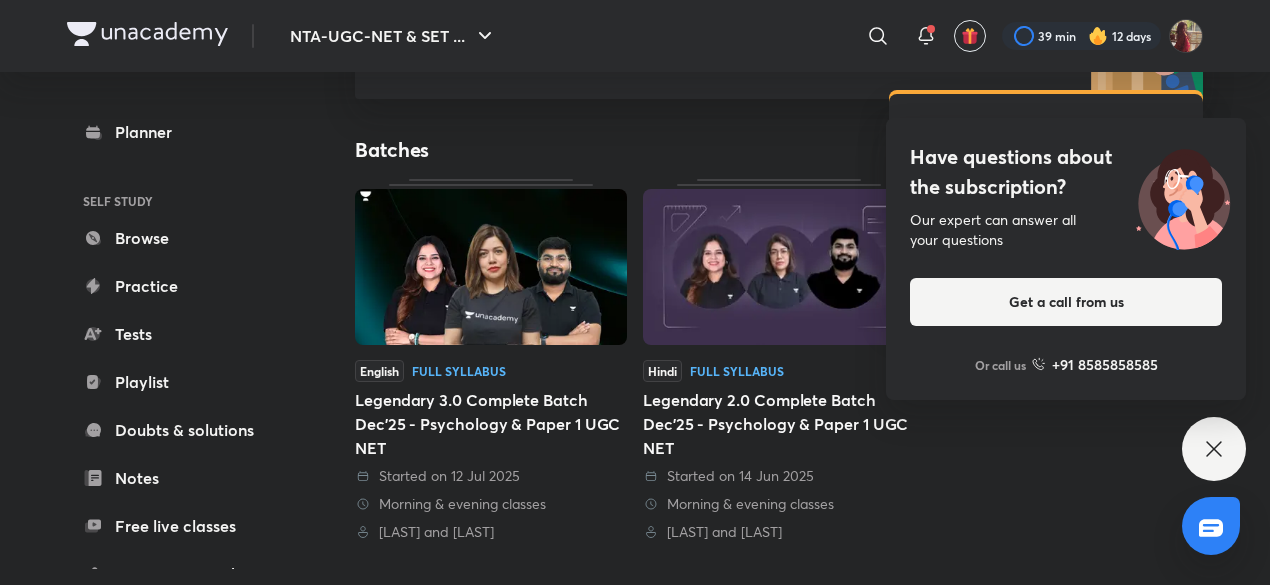 click 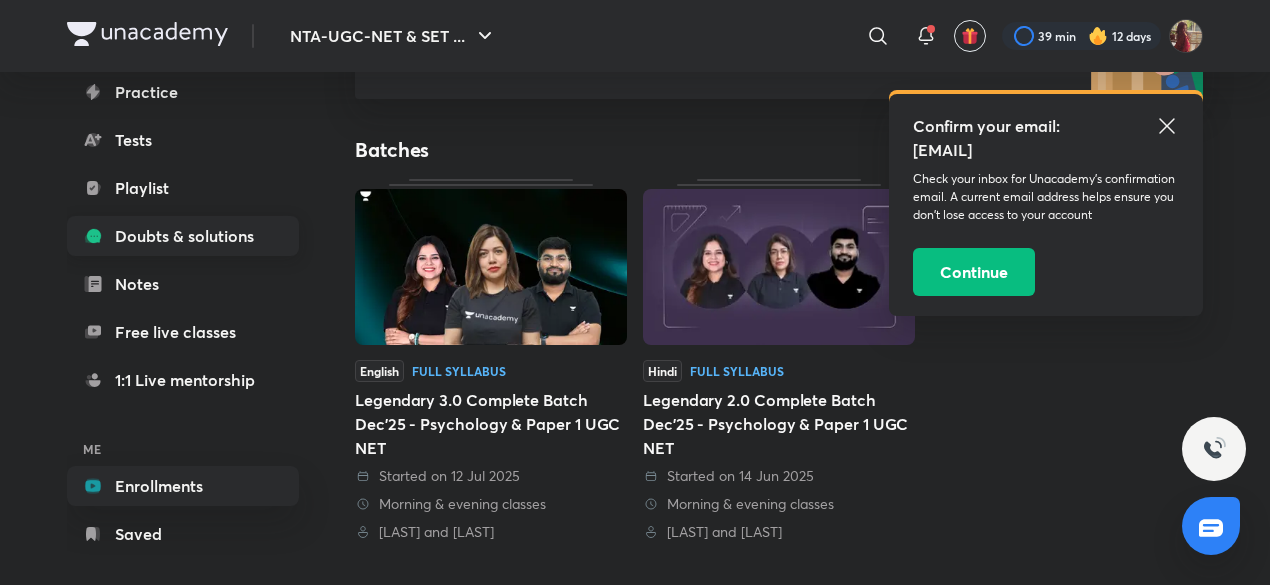 scroll, scrollTop: 196, scrollLeft: 0, axis: vertical 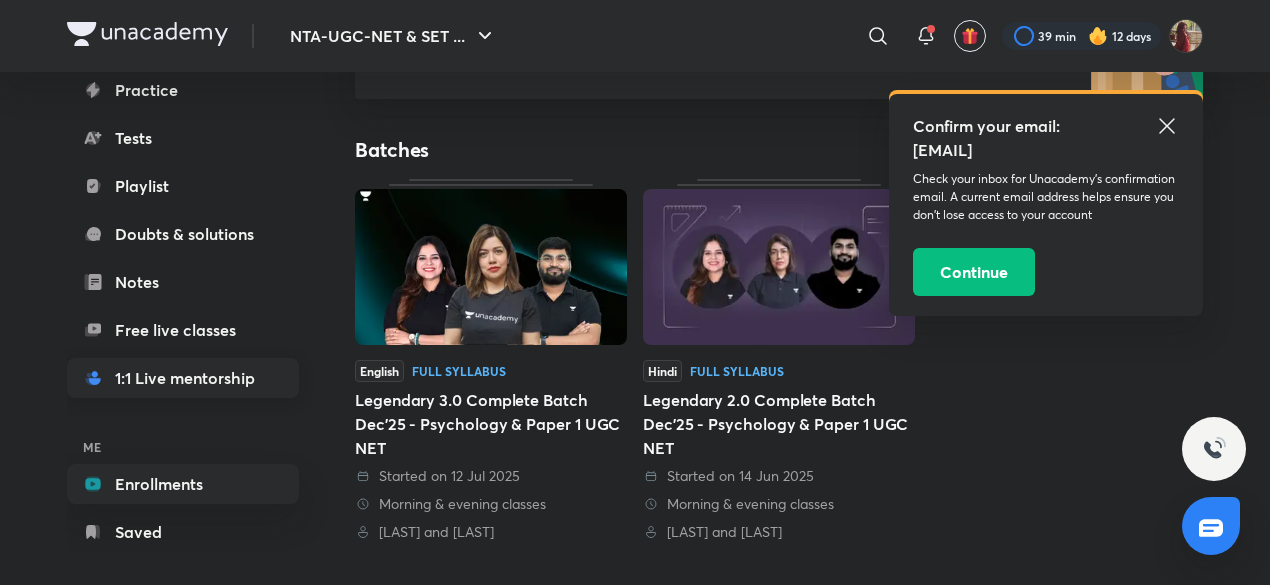 click on "1:1 Live mentorship" at bounding box center (183, 378) 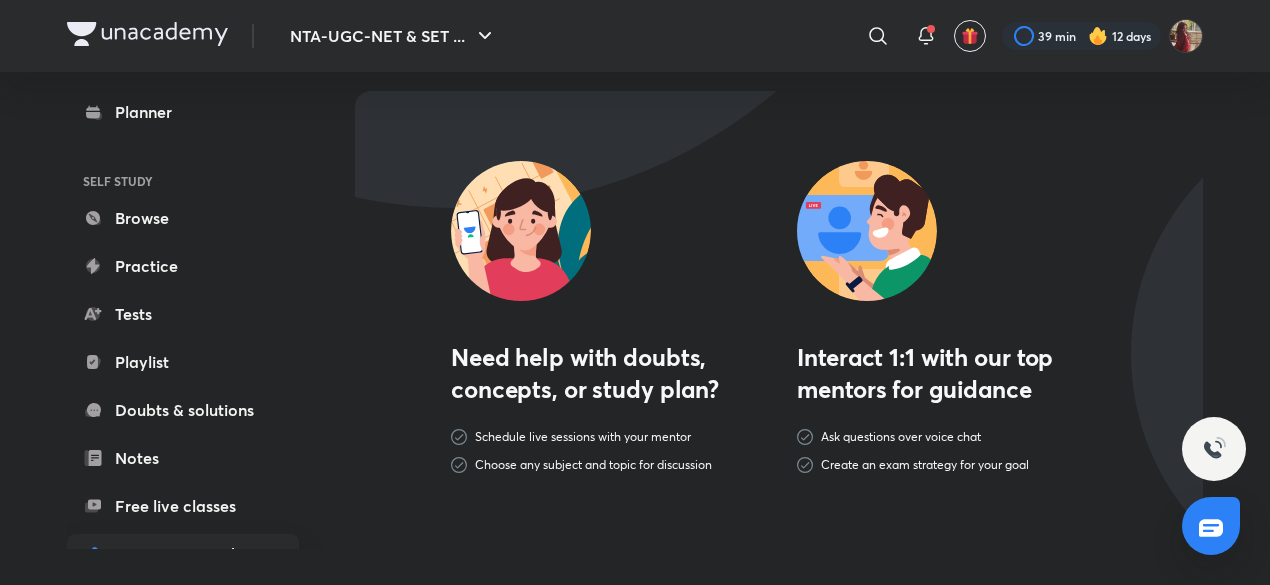 scroll, scrollTop: 0, scrollLeft: 0, axis: both 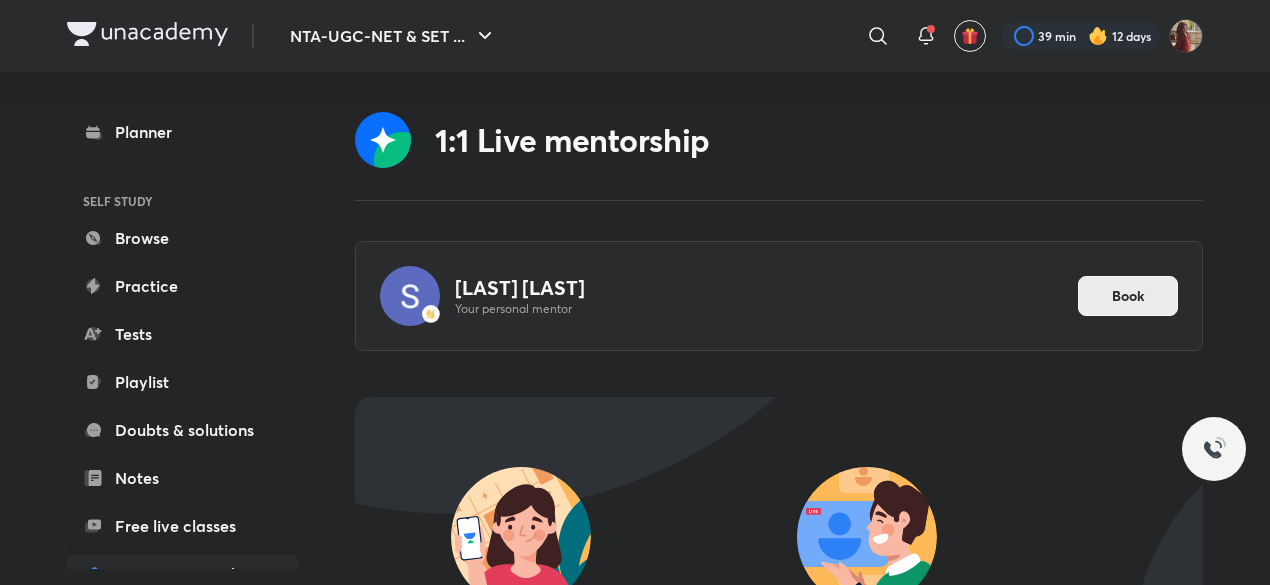 click on "Book" at bounding box center [1128, 296] 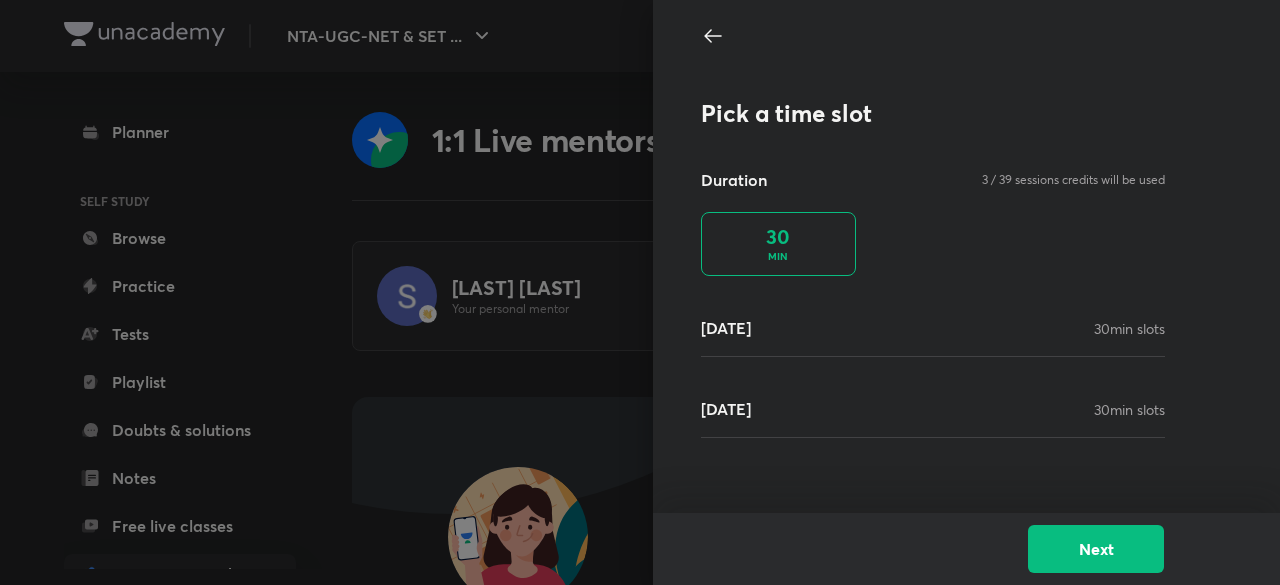 click on "30 MIN" at bounding box center (778, 244) 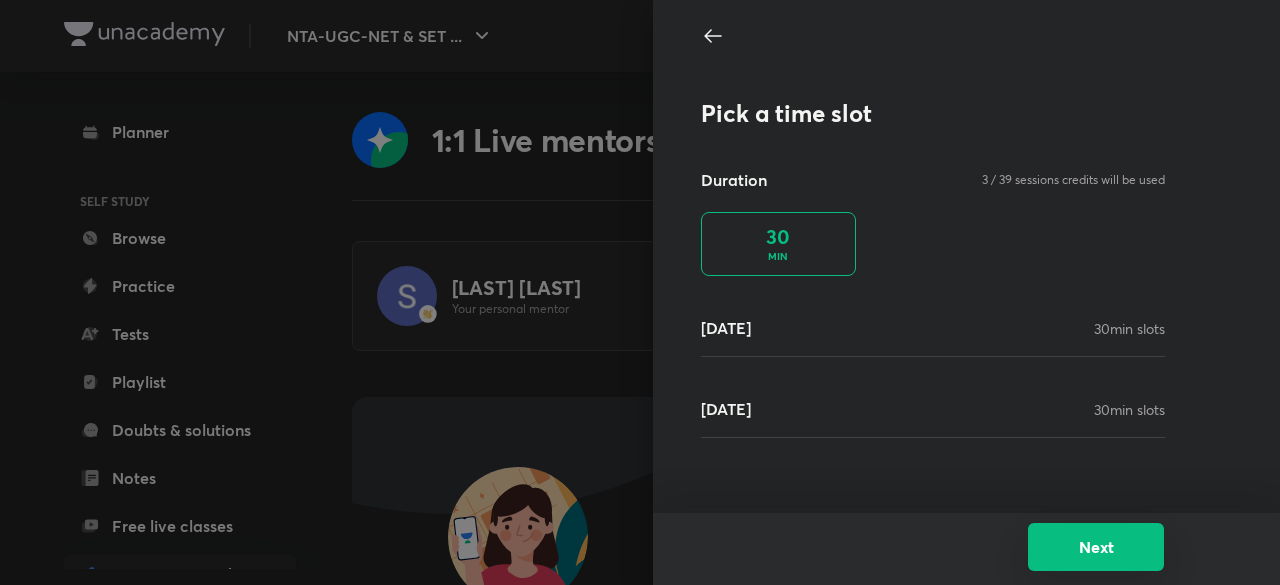 click on "Next" at bounding box center (1096, 547) 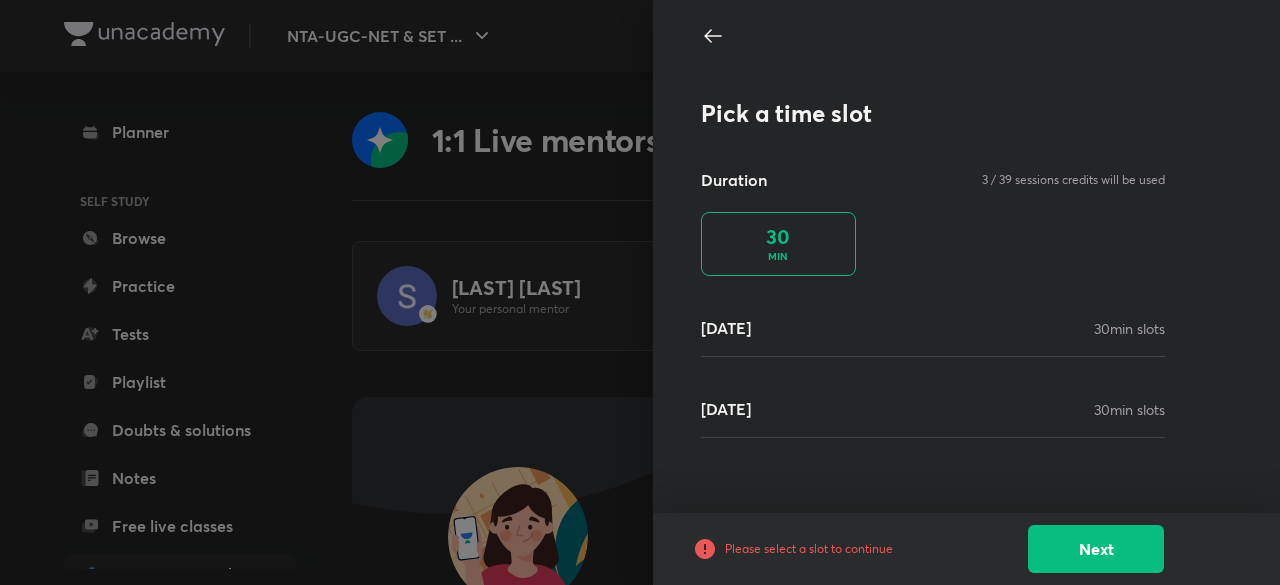 click 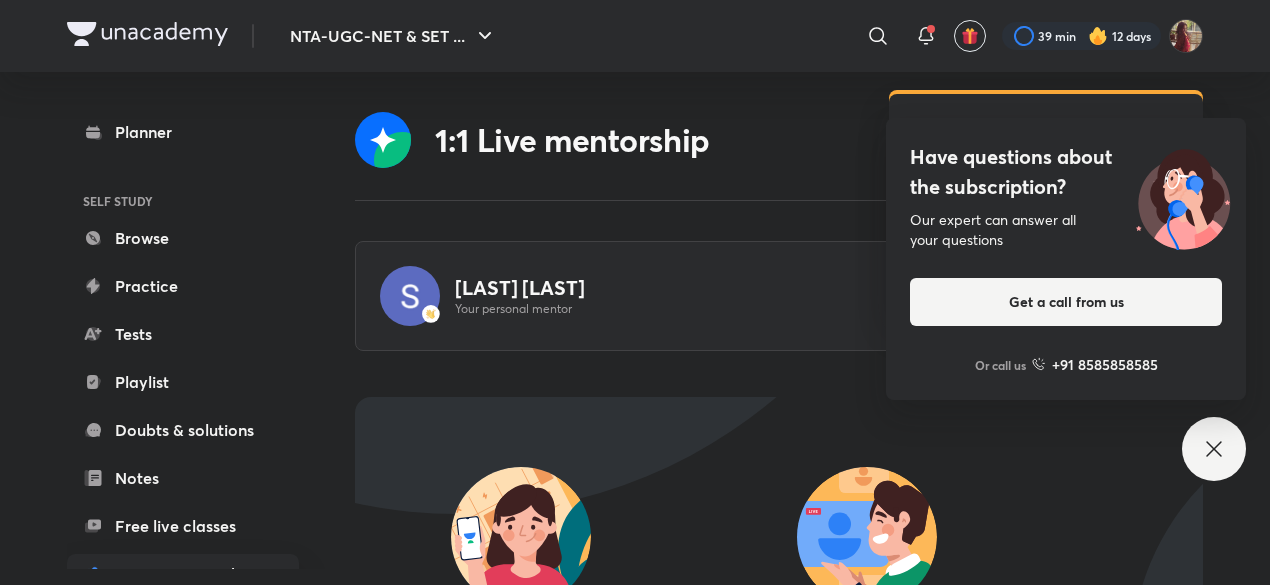click on "Have questions about the subscription? Our expert can answer all your questions Get a call from us Or call us +91 8585858585" at bounding box center (1214, 449) 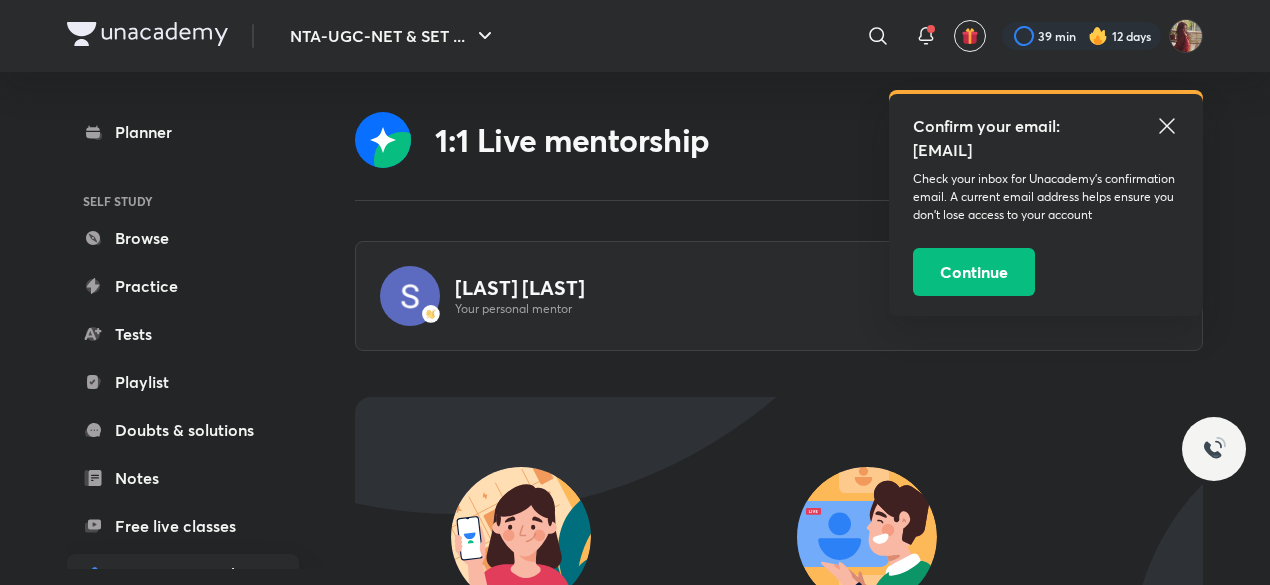 click 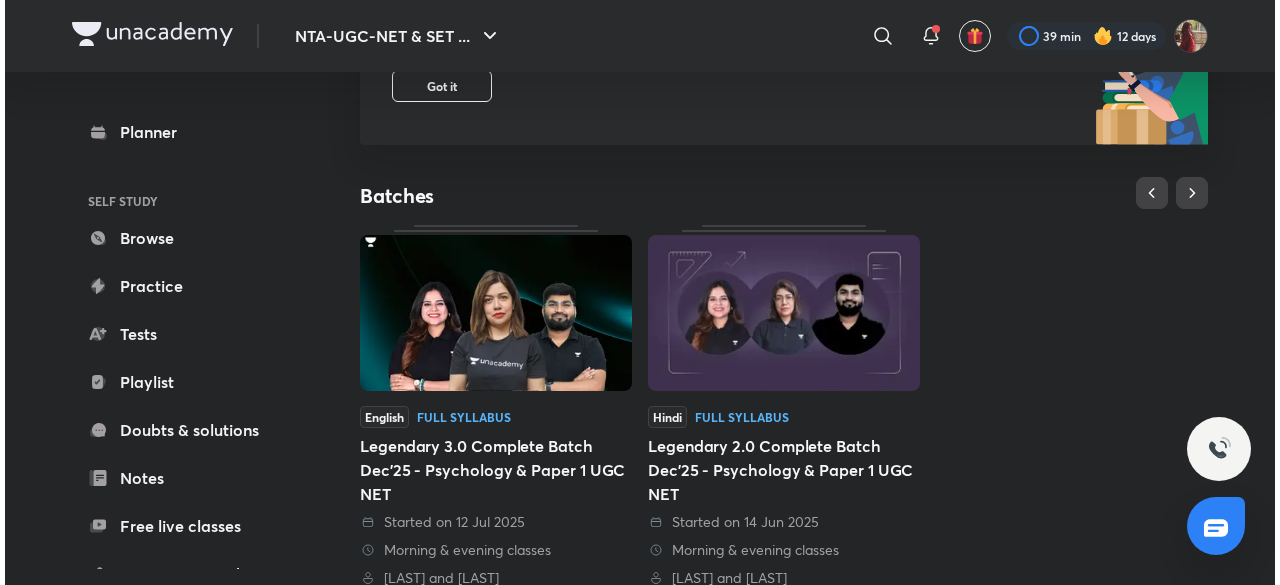 scroll, scrollTop: 0, scrollLeft: 0, axis: both 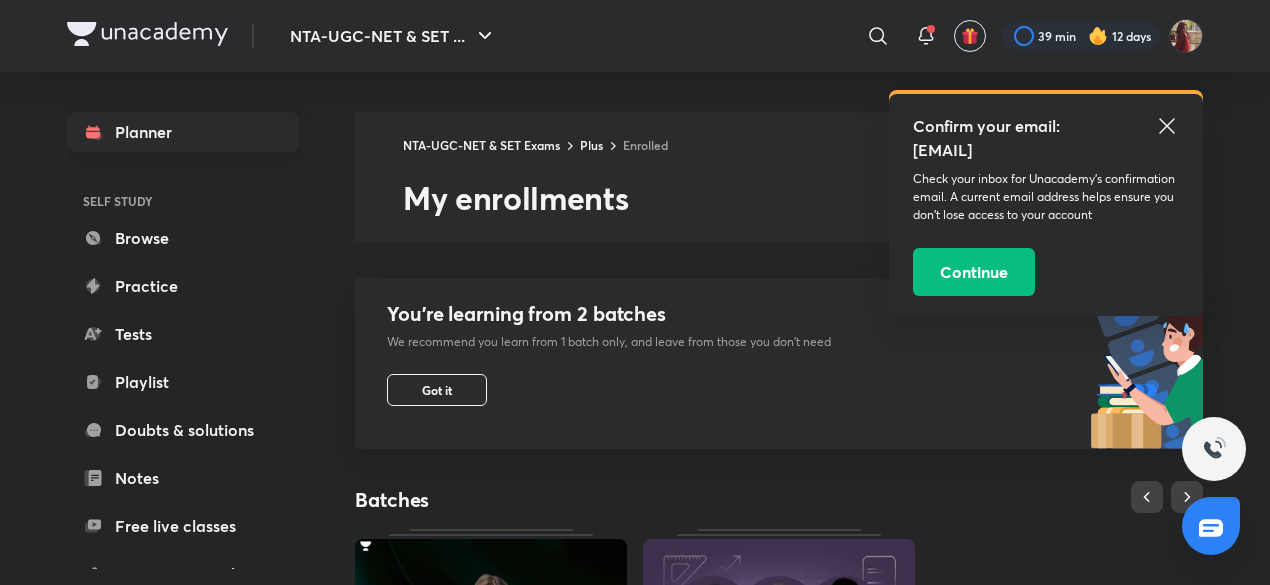 click on "Planner" at bounding box center (183, 132) 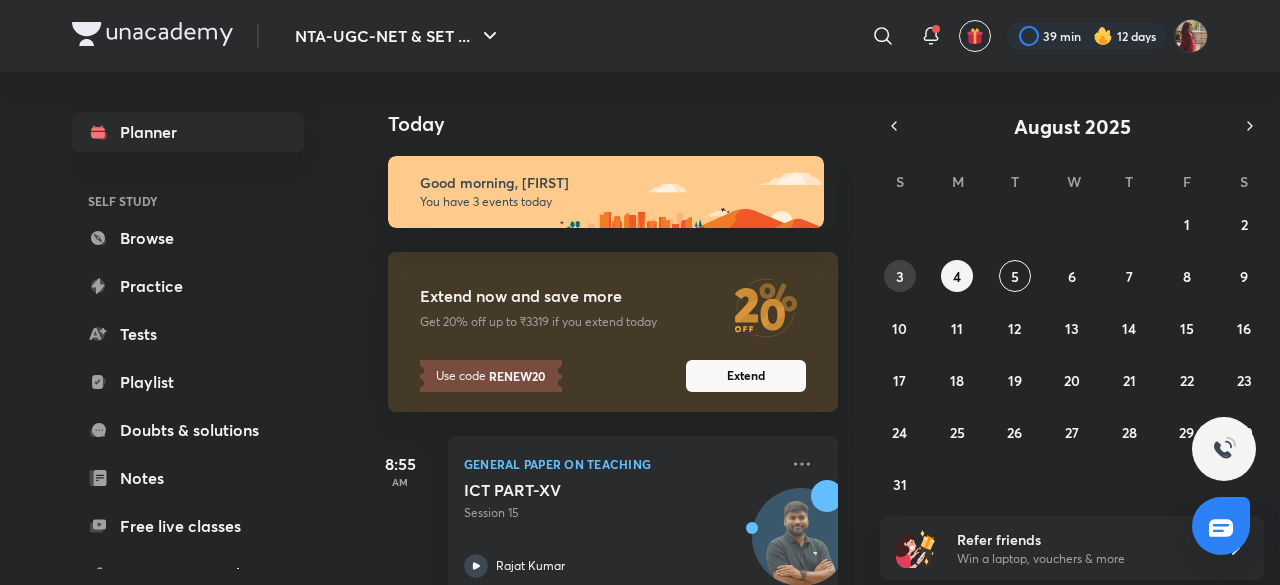 click on "3" at bounding box center [900, 276] 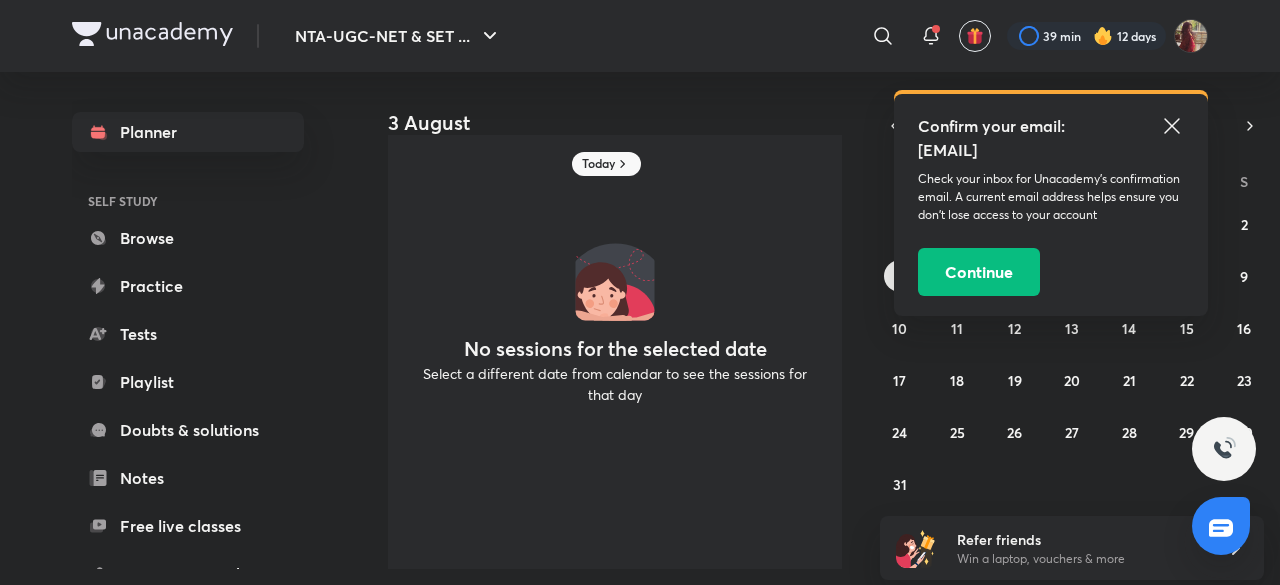 scroll, scrollTop: 0, scrollLeft: 0, axis: both 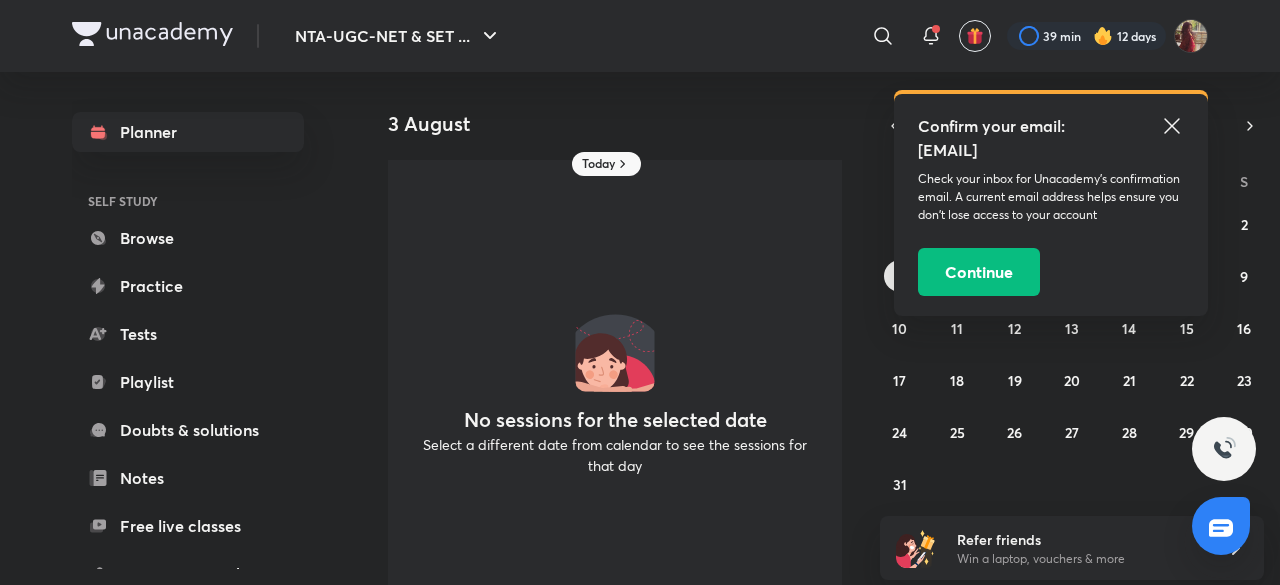click on "Confirm your email:   pihuvanshi007@gmail.com Check your inbox for Unacademy’s confirmation email. A current email address helps ensure you don’t lose access to your account Continue" at bounding box center [1051, 205] 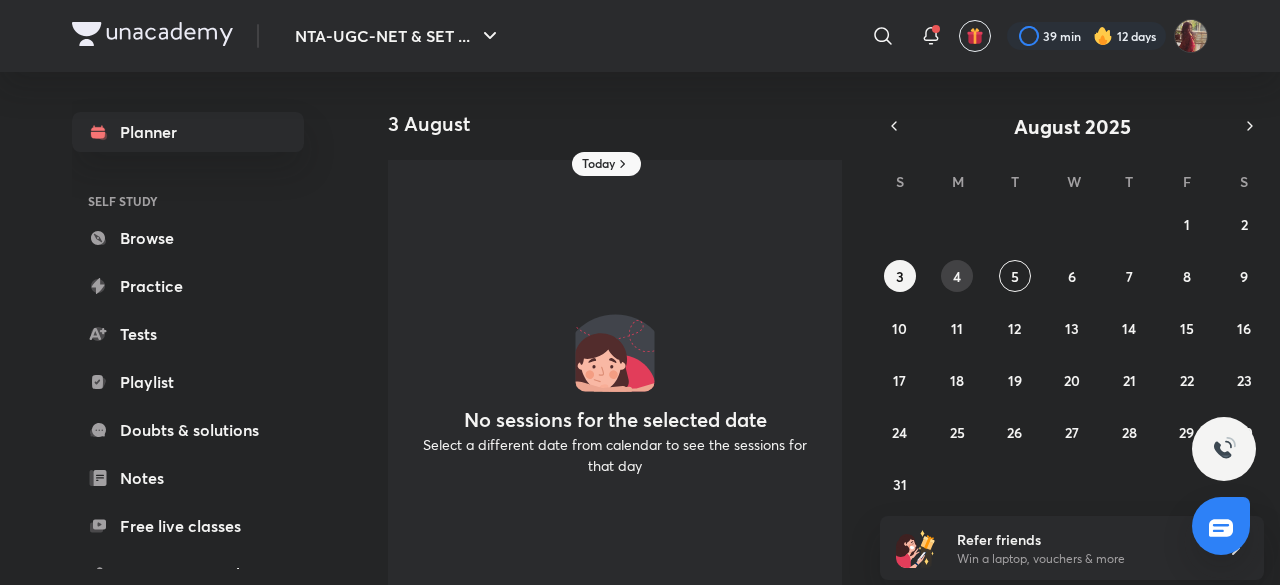 click on "4" at bounding box center (957, 276) 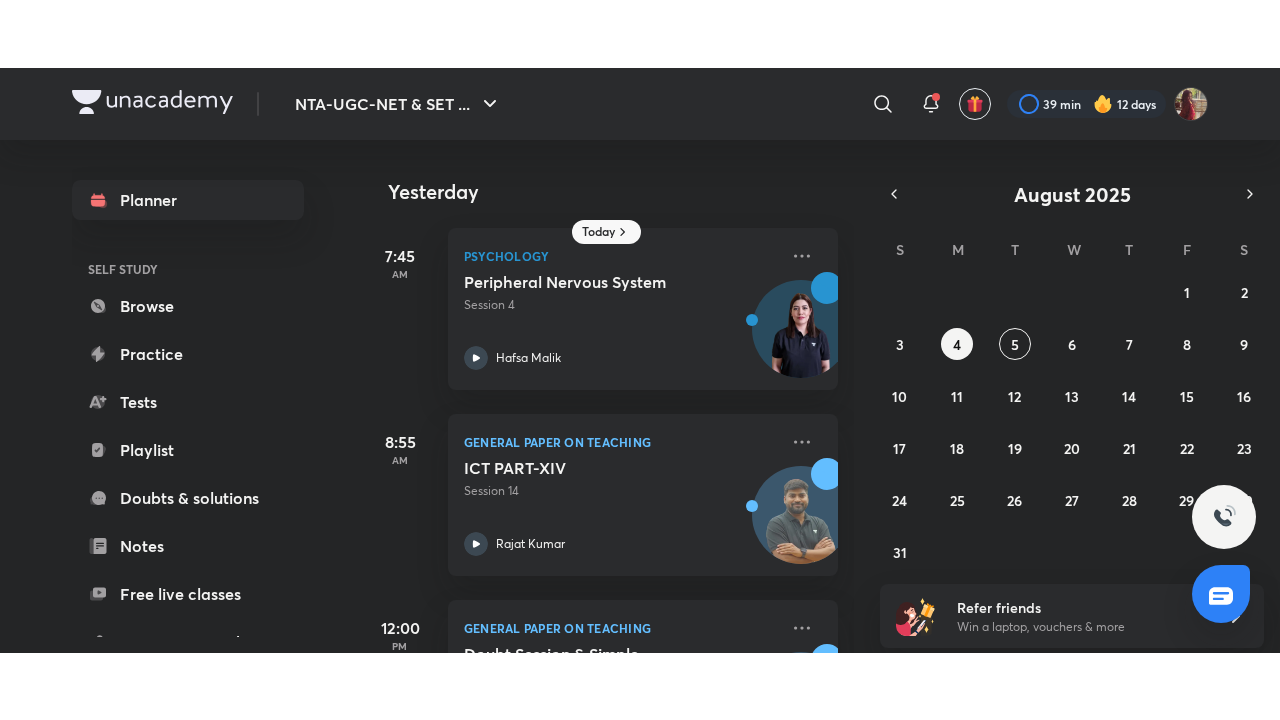 scroll, scrollTop: 327, scrollLeft: 0, axis: vertical 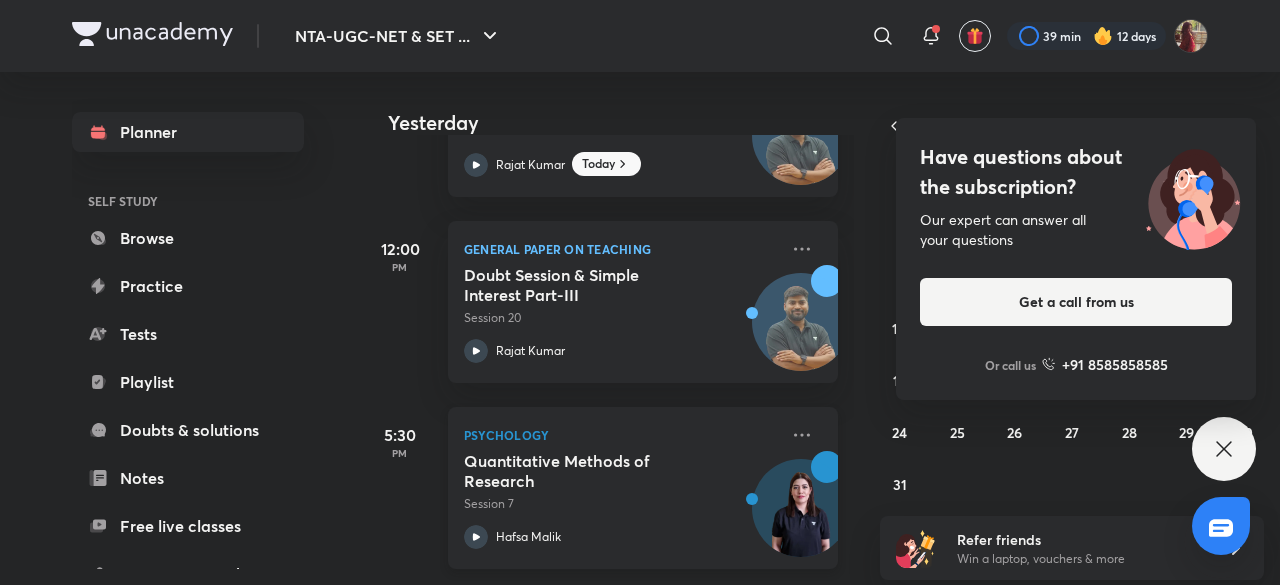click on "Hafsa Malik" at bounding box center (621, 537) 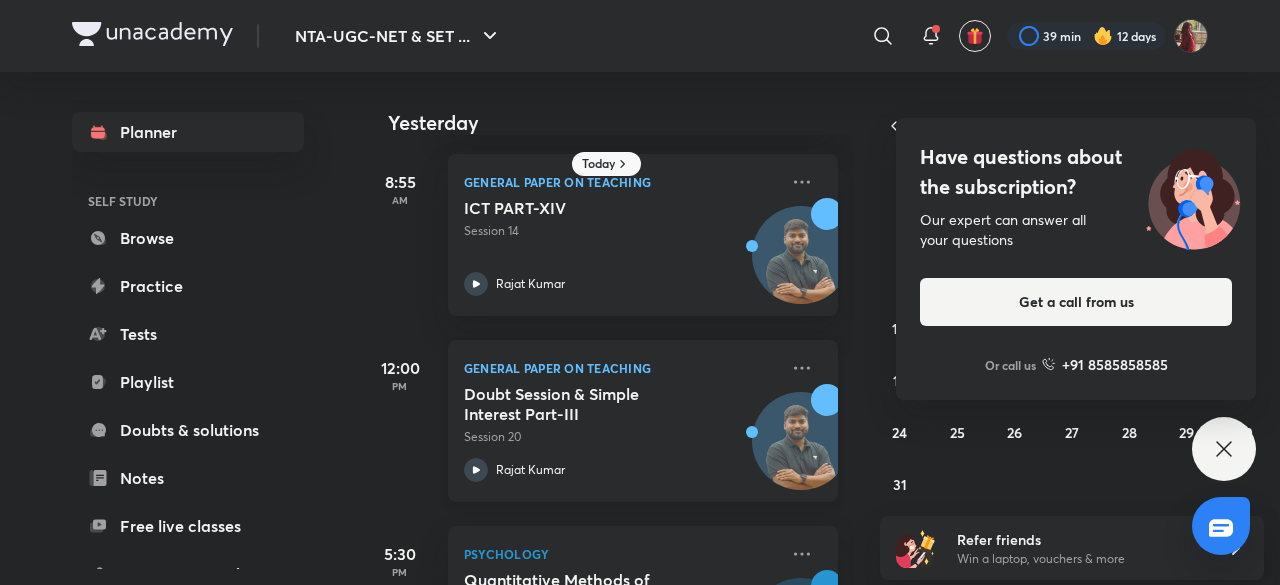 scroll, scrollTop: 0, scrollLeft: 0, axis: both 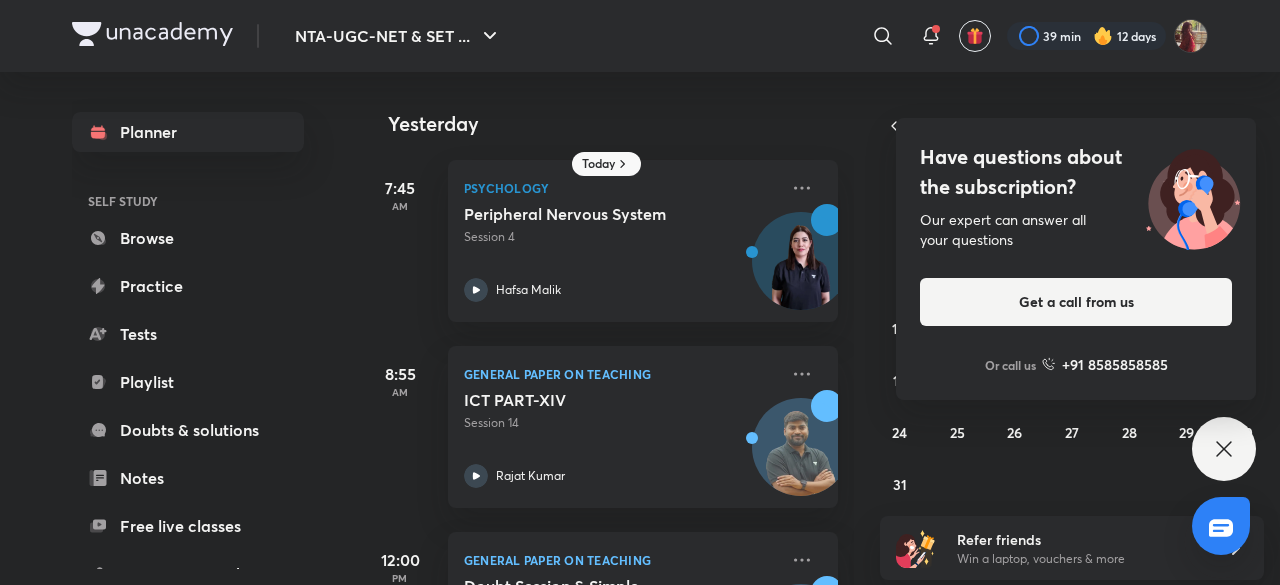 click on "Have questions about the subscription? Our expert can answer all your questions Get a call from us Or call us +91 8585858585" at bounding box center (1224, 449) 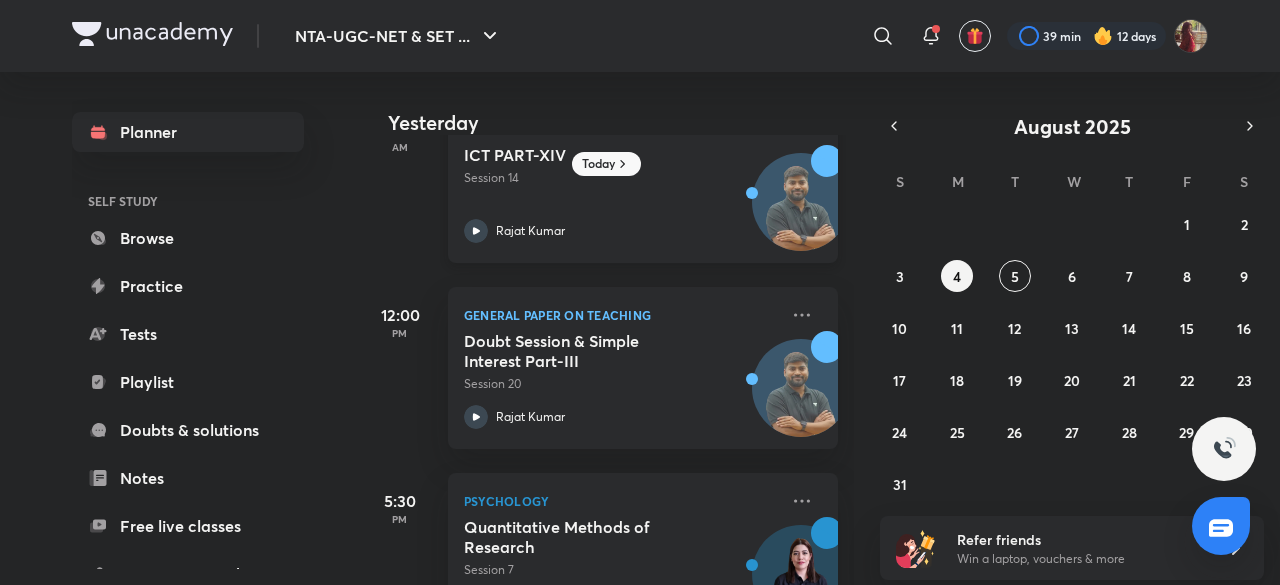 scroll, scrollTop: 0, scrollLeft: 0, axis: both 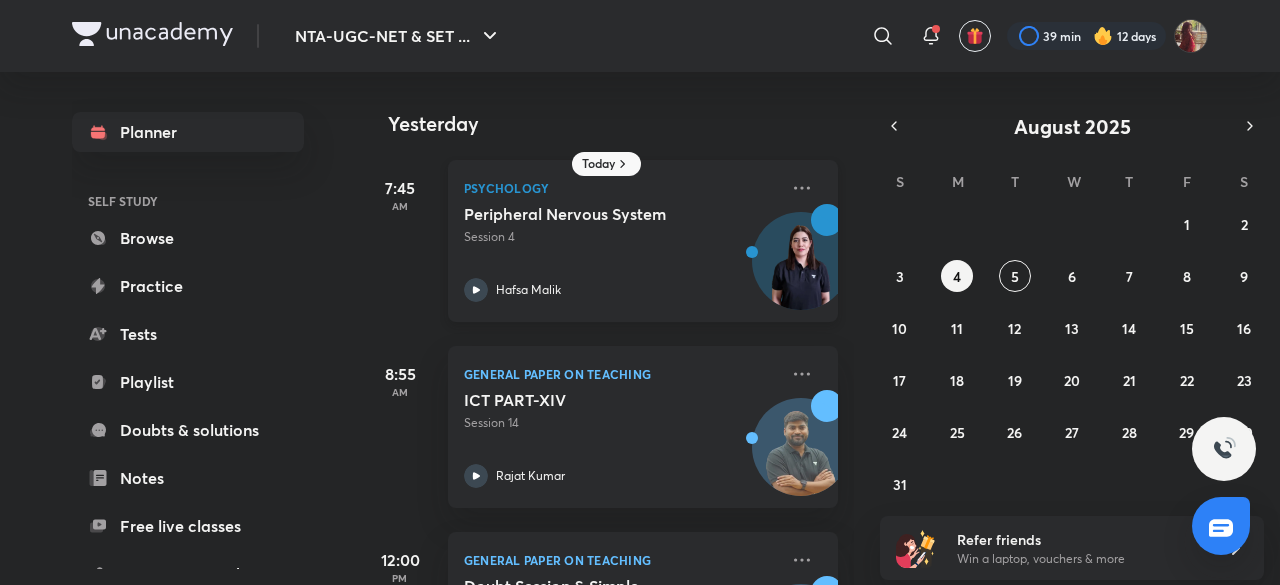 click on "Peripheral Nervous System Session 4 Hafsa Malik" at bounding box center (621, 253) 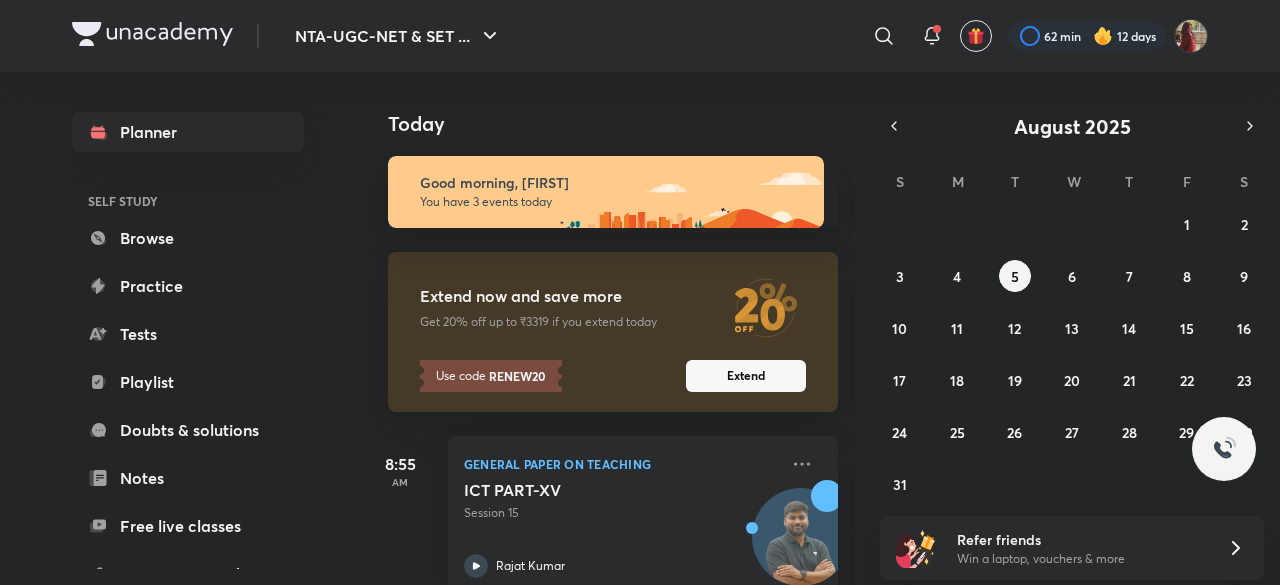 scroll, scrollTop: 0, scrollLeft: 0, axis: both 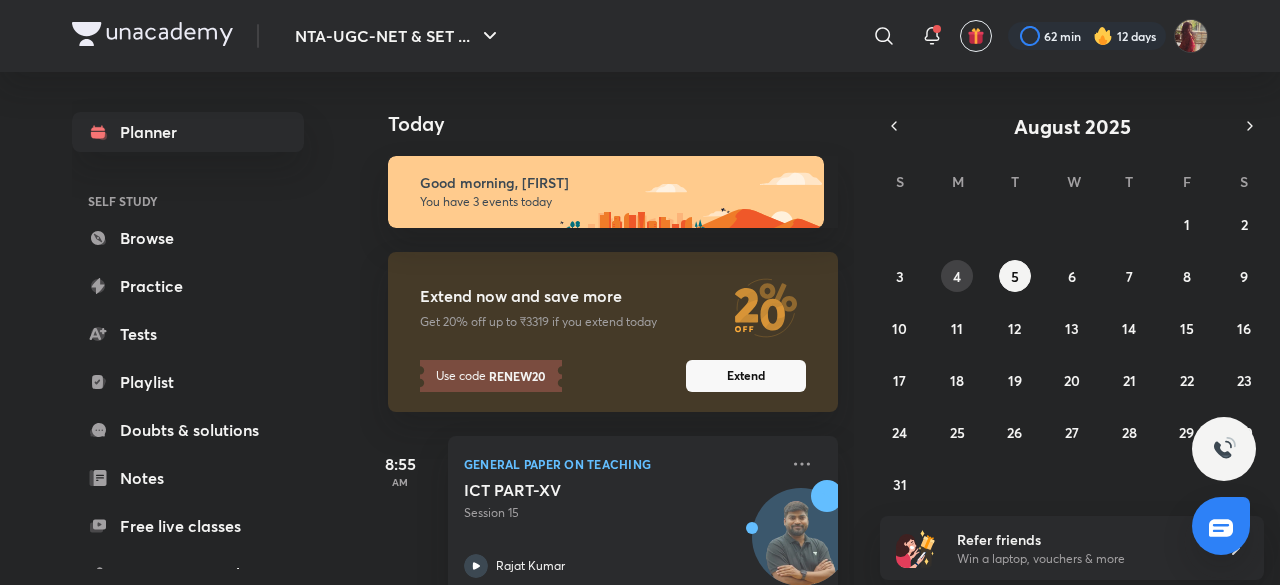 click on "4" at bounding box center (957, 276) 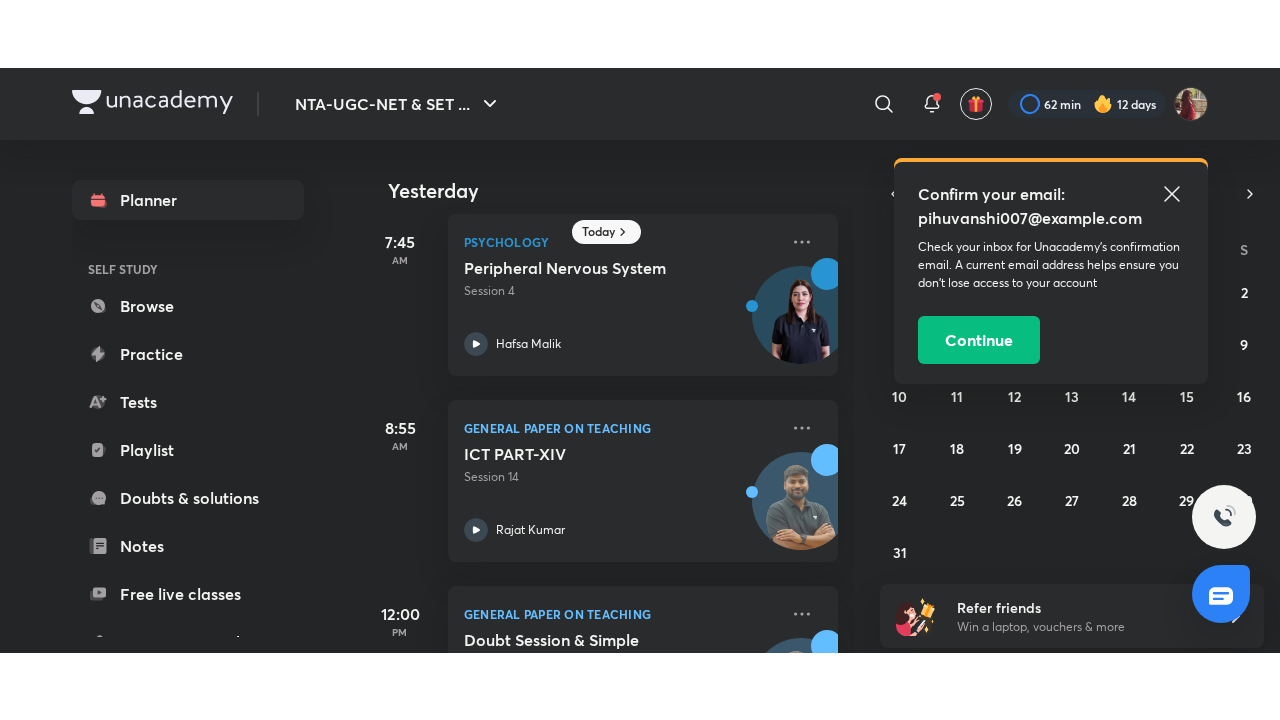 scroll, scrollTop: 4, scrollLeft: 0, axis: vertical 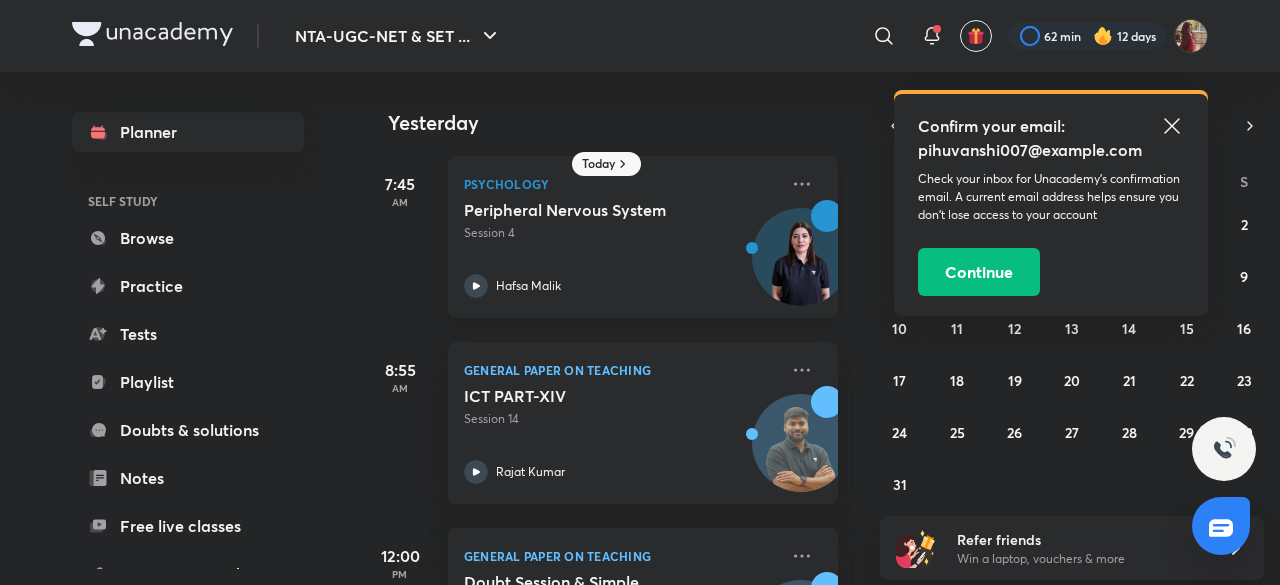 click 